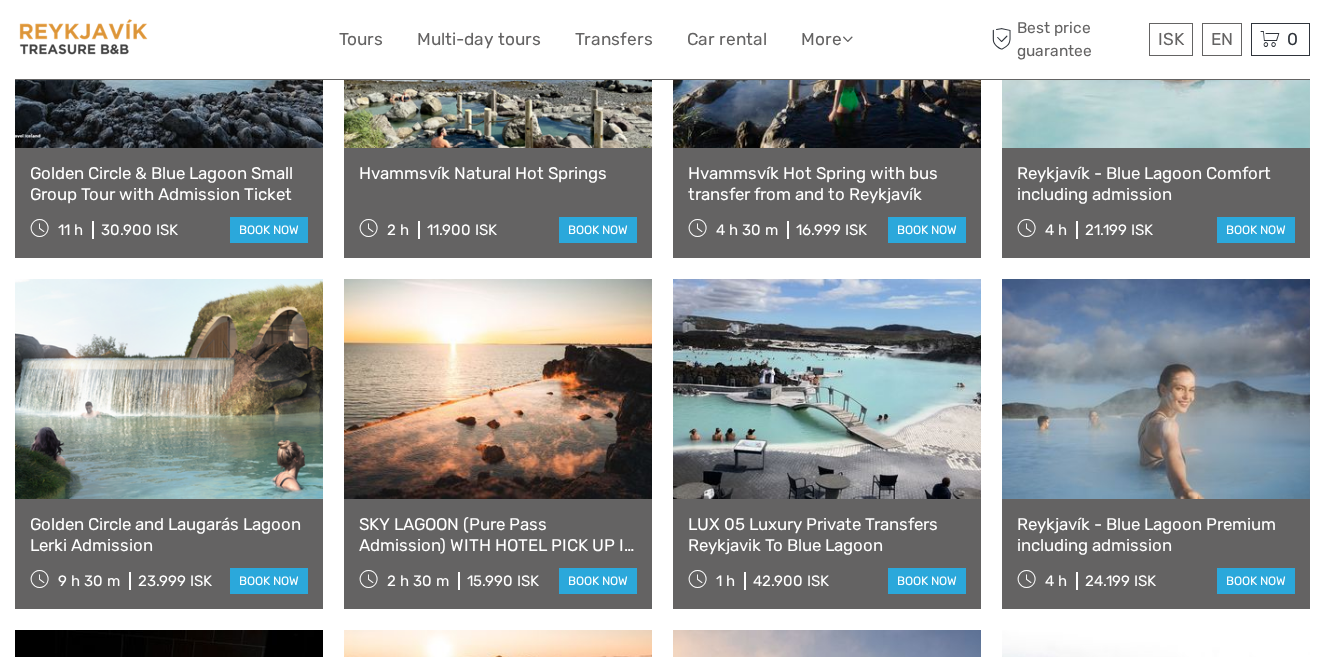 scroll, scrollTop: 957, scrollLeft: 0, axis: vertical 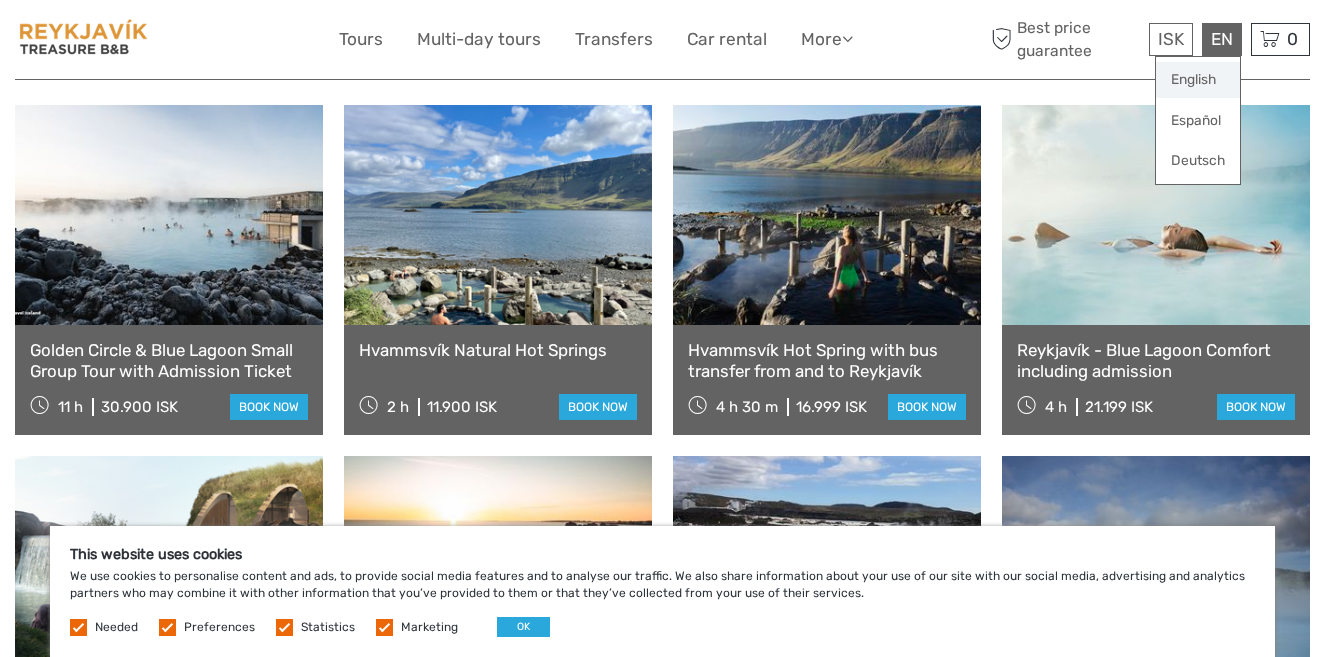 click on "English" at bounding box center (1198, 80) 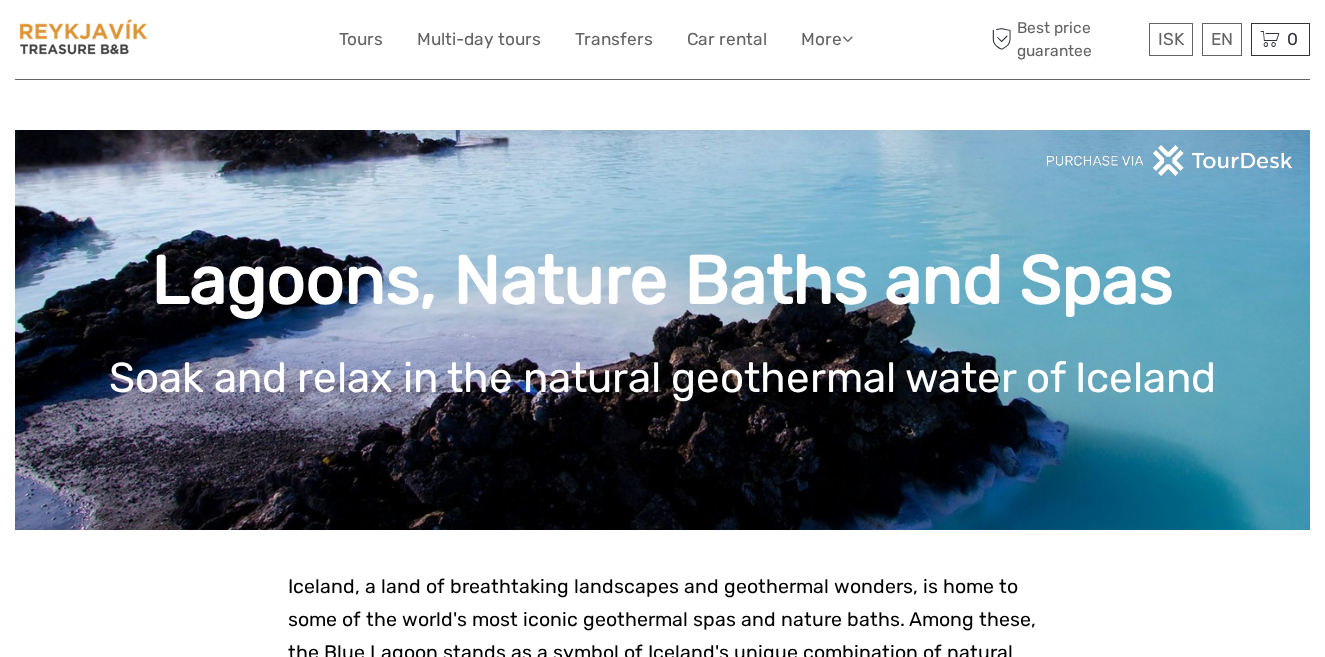 scroll, scrollTop: 0, scrollLeft: 0, axis: both 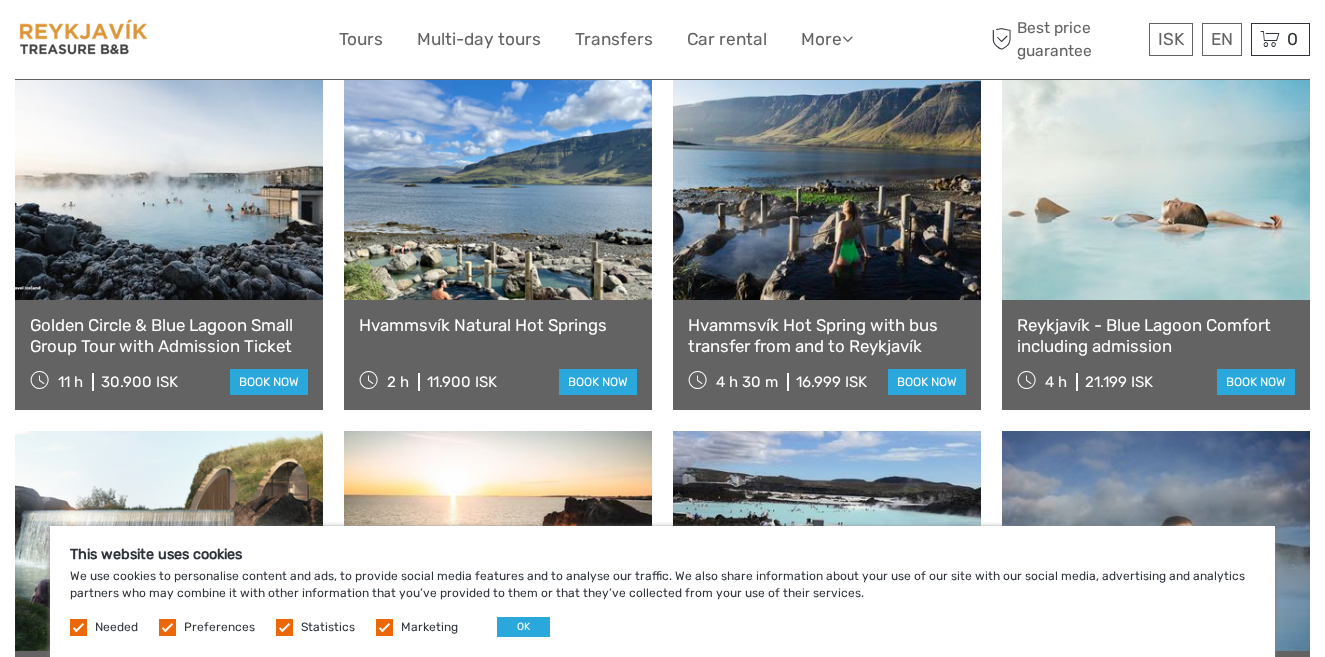 click at bounding box center [1156, 190] 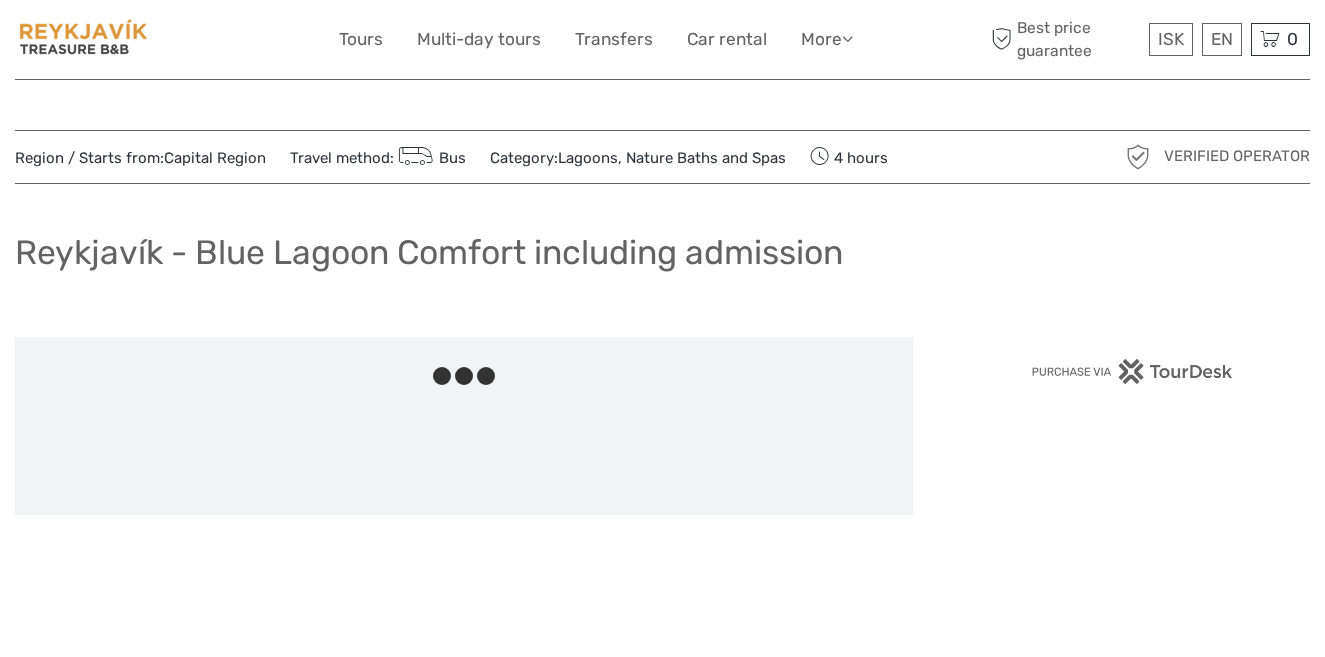 scroll, scrollTop: 0, scrollLeft: 0, axis: both 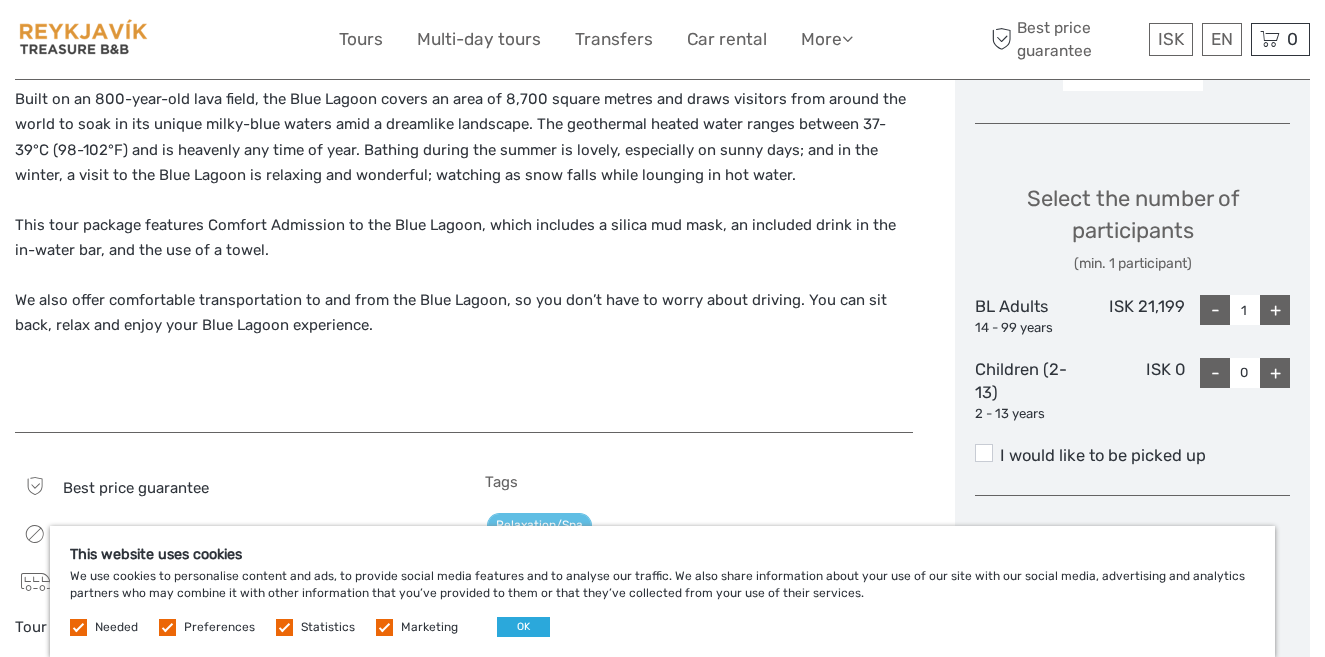 click on "+" at bounding box center [1275, 310] 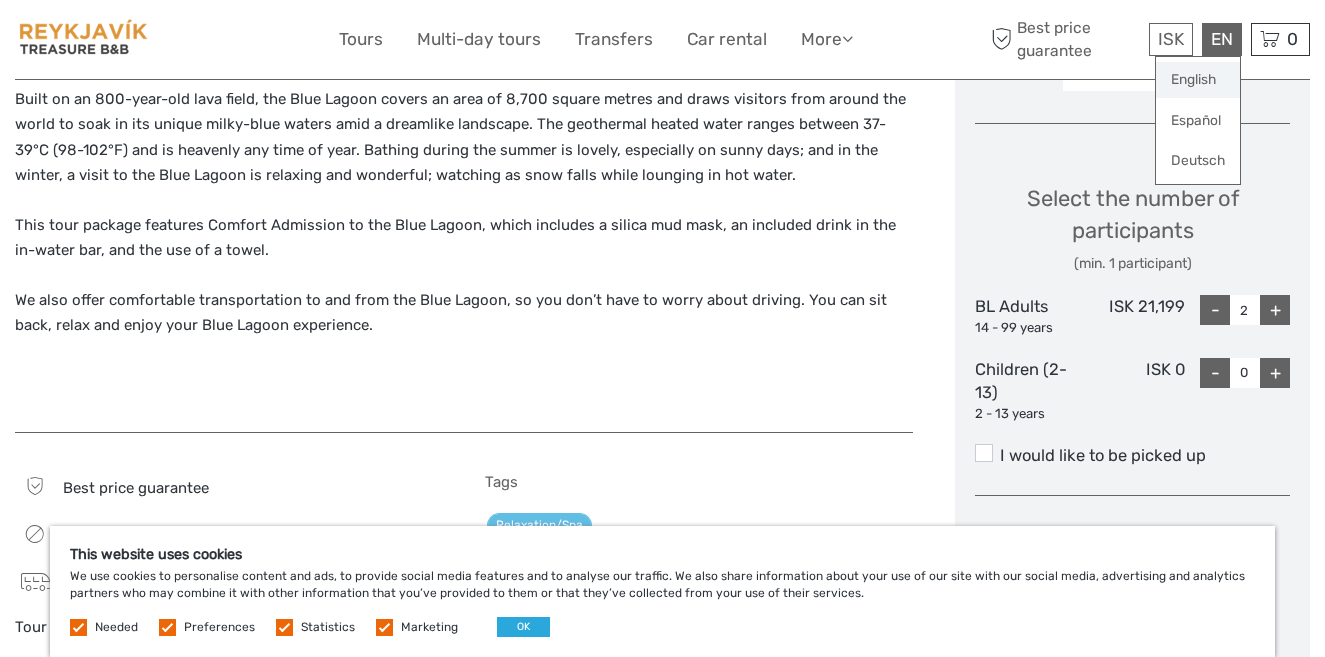 click on "English" at bounding box center [1198, 80] 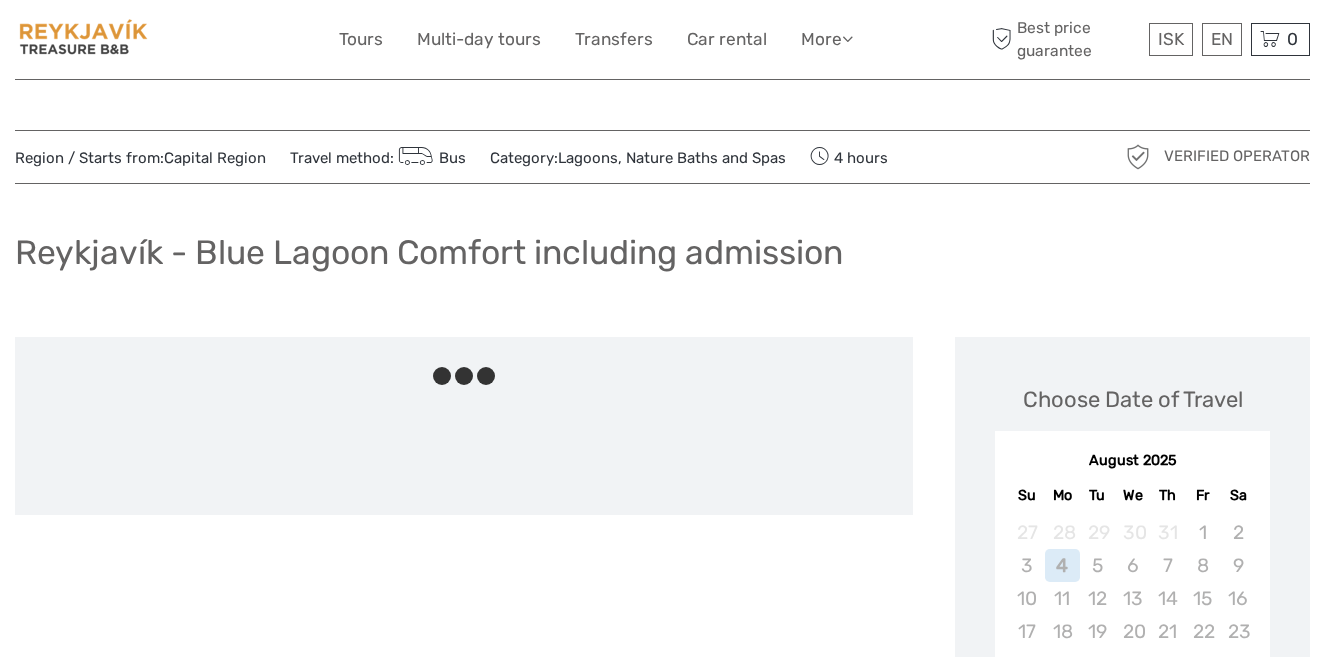 scroll, scrollTop: 0, scrollLeft: 0, axis: both 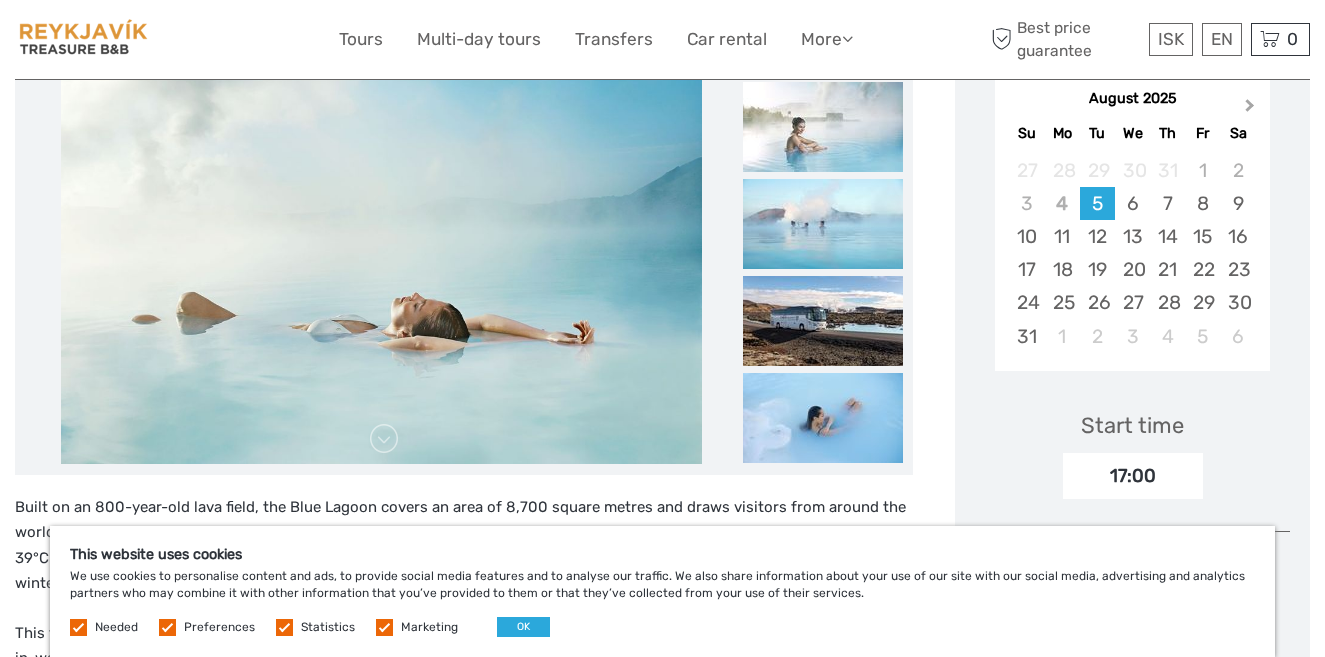 click on "Next Month" at bounding box center (1252, 110) 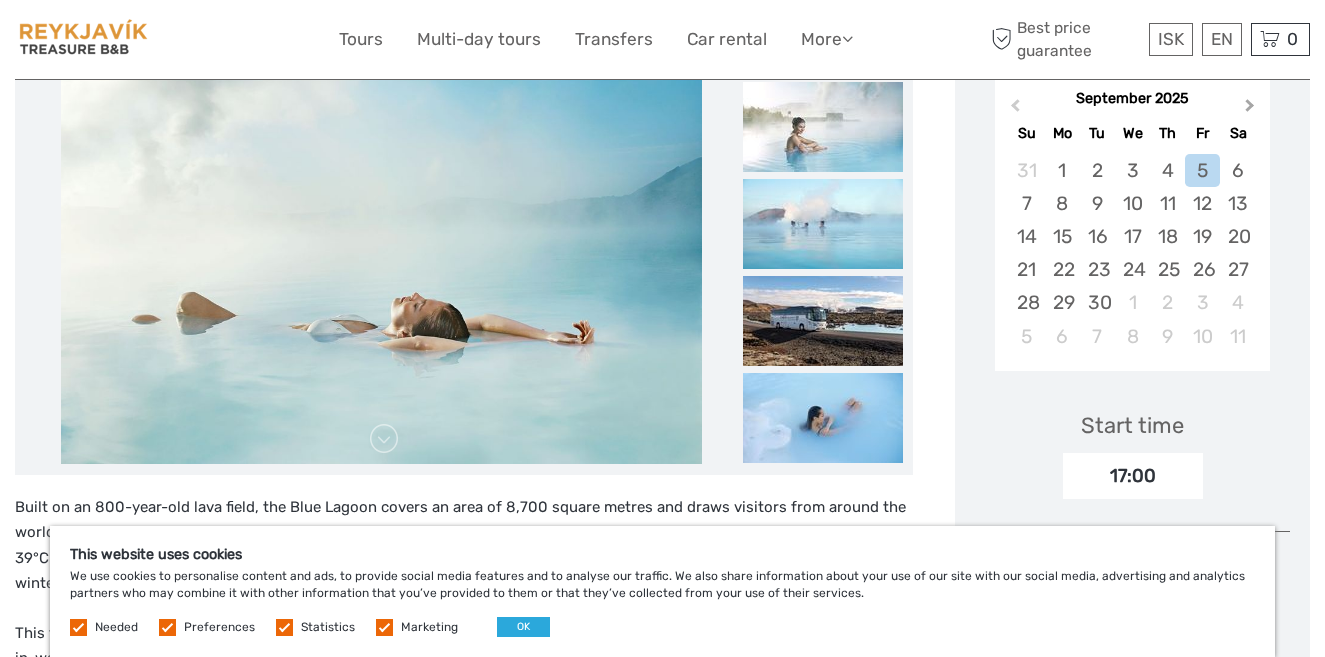 click on "Next Month" at bounding box center (1252, 110) 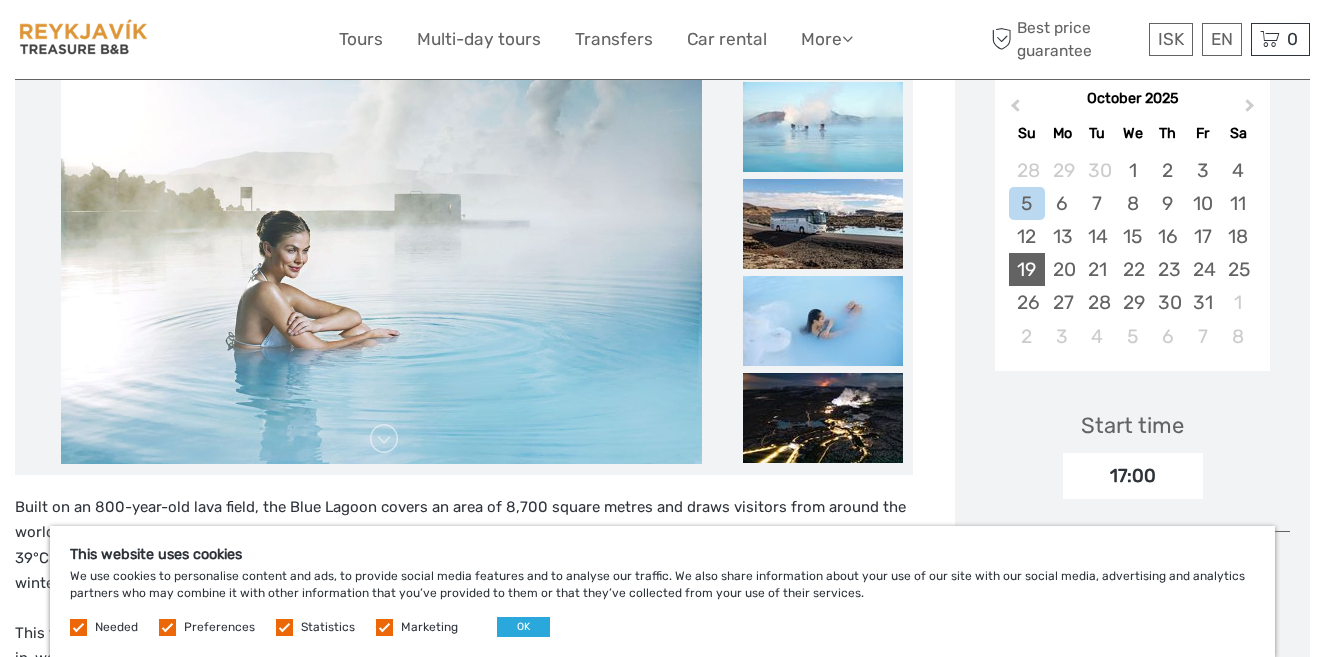 click on "19" at bounding box center [1026, 269] 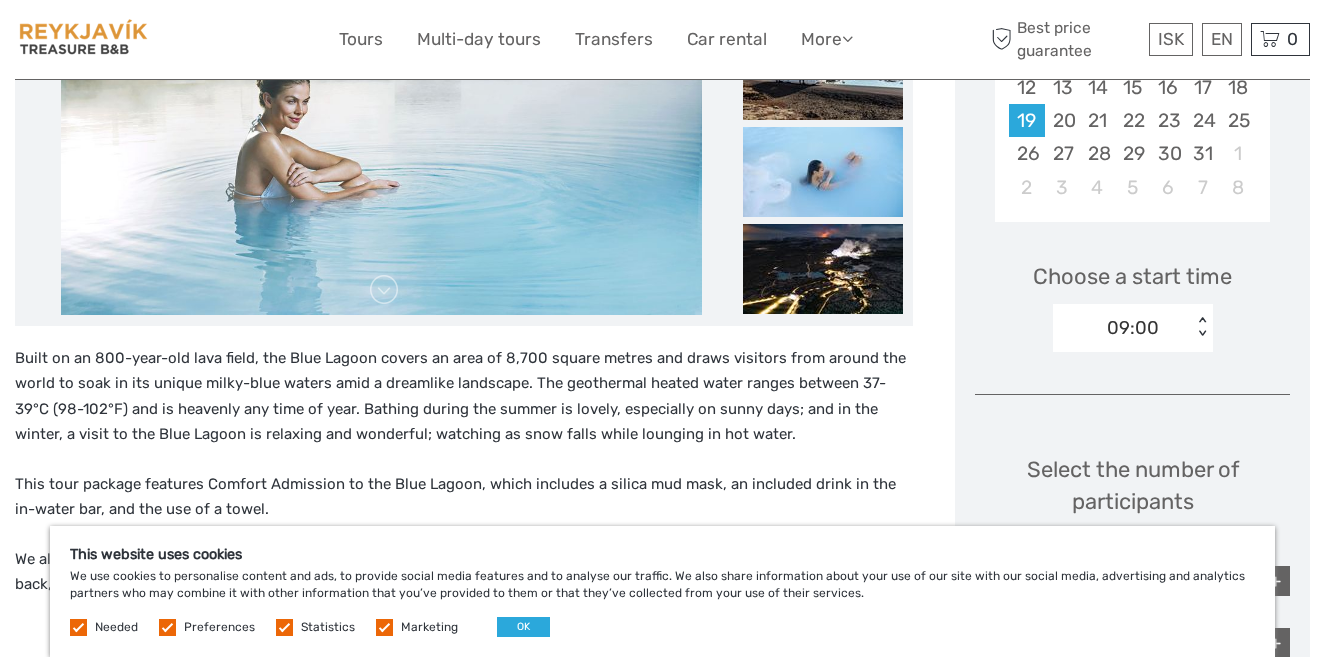 scroll, scrollTop: 551, scrollLeft: 0, axis: vertical 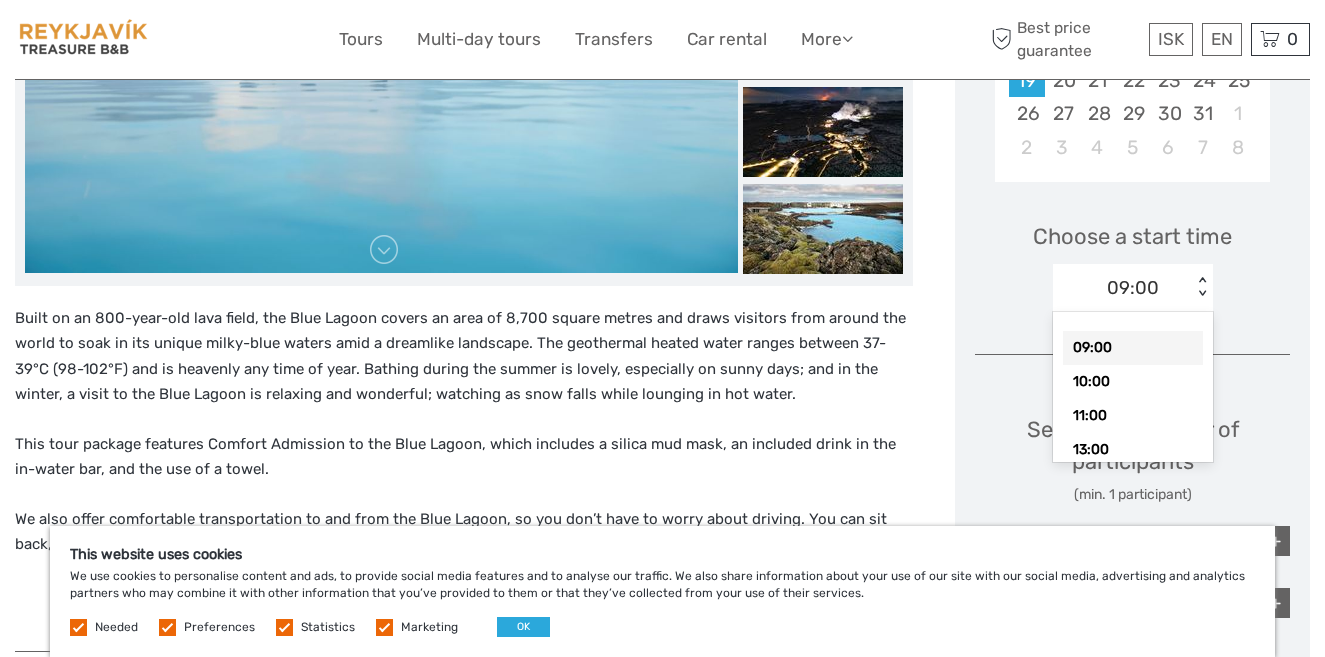 click on "09:00 < >" at bounding box center [1133, 288] 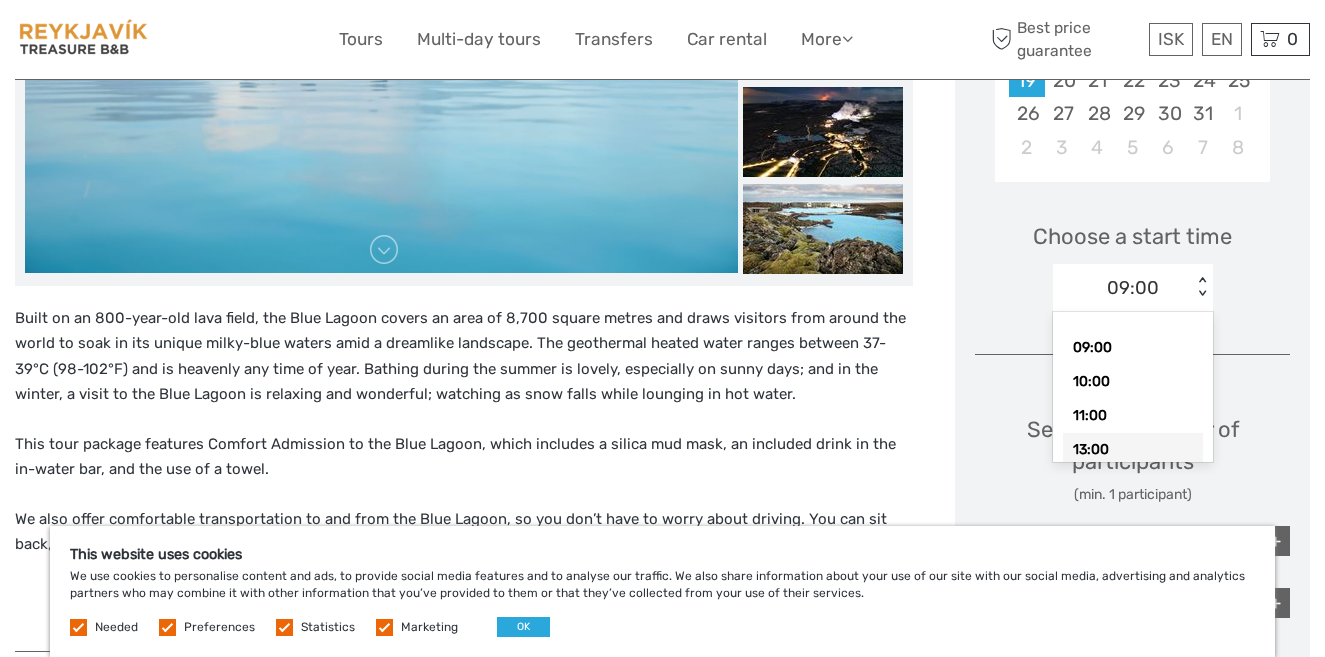click on "13:00" at bounding box center [1133, 450] 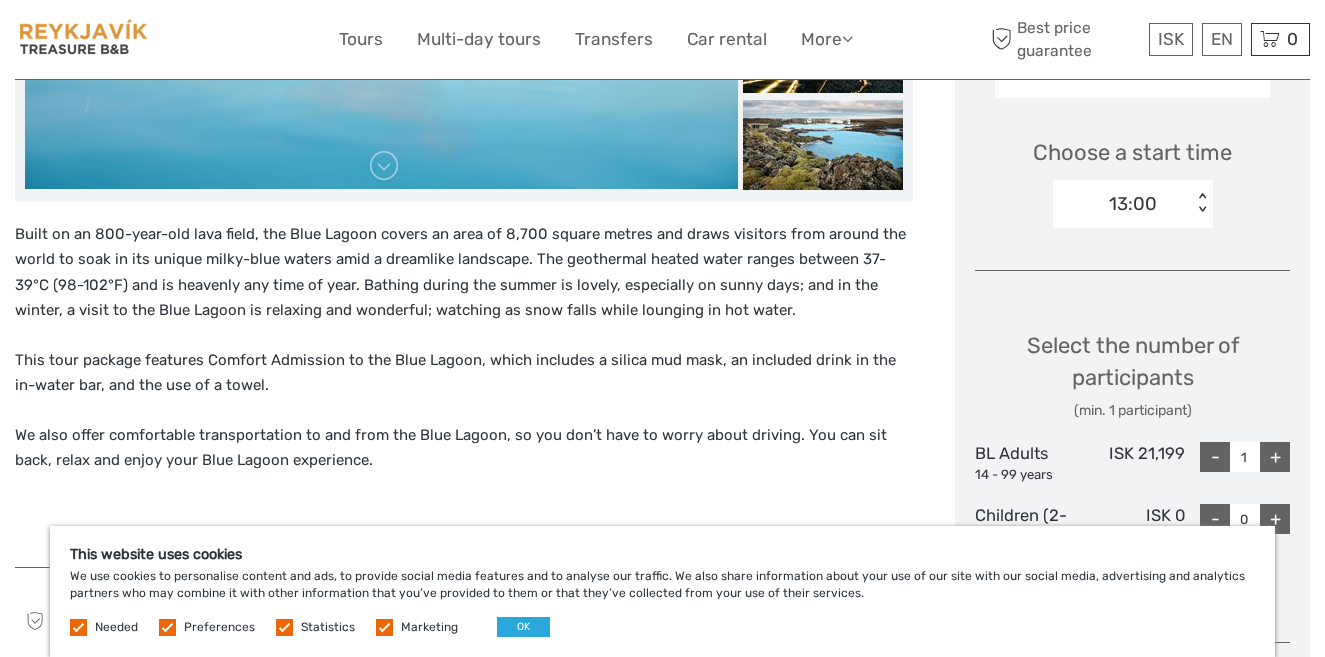 scroll, scrollTop: 764, scrollLeft: 0, axis: vertical 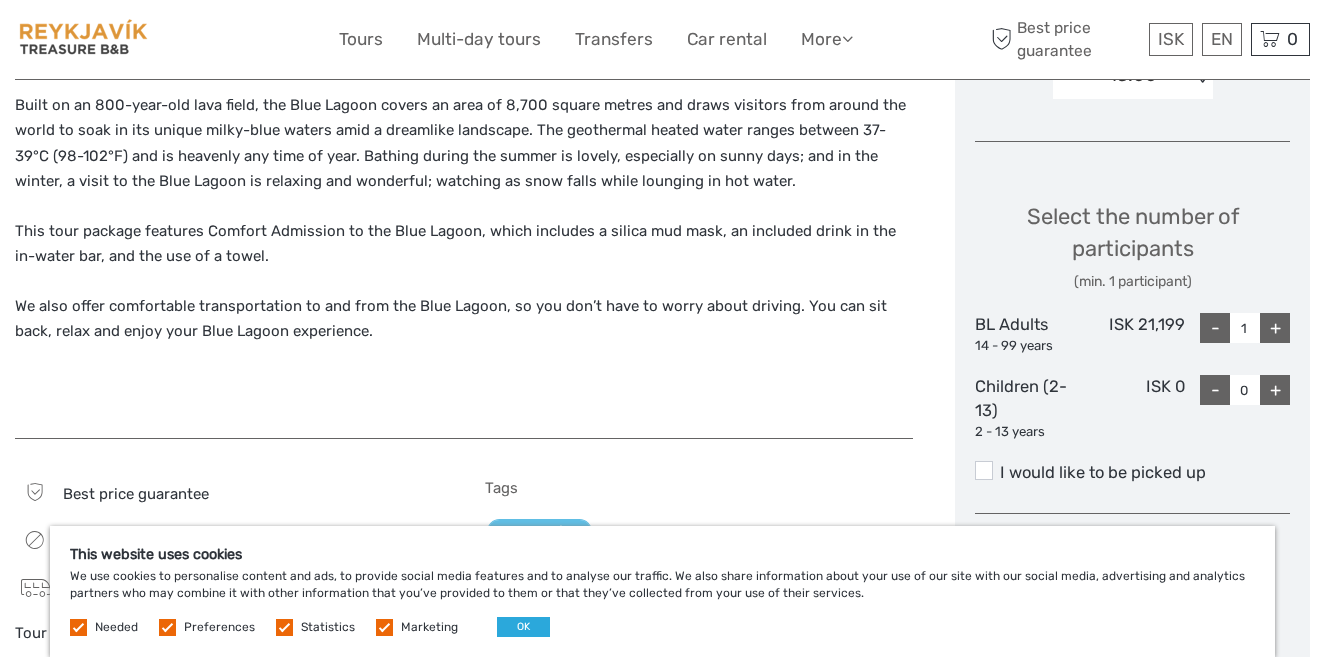 click on "+" at bounding box center [1275, 328] 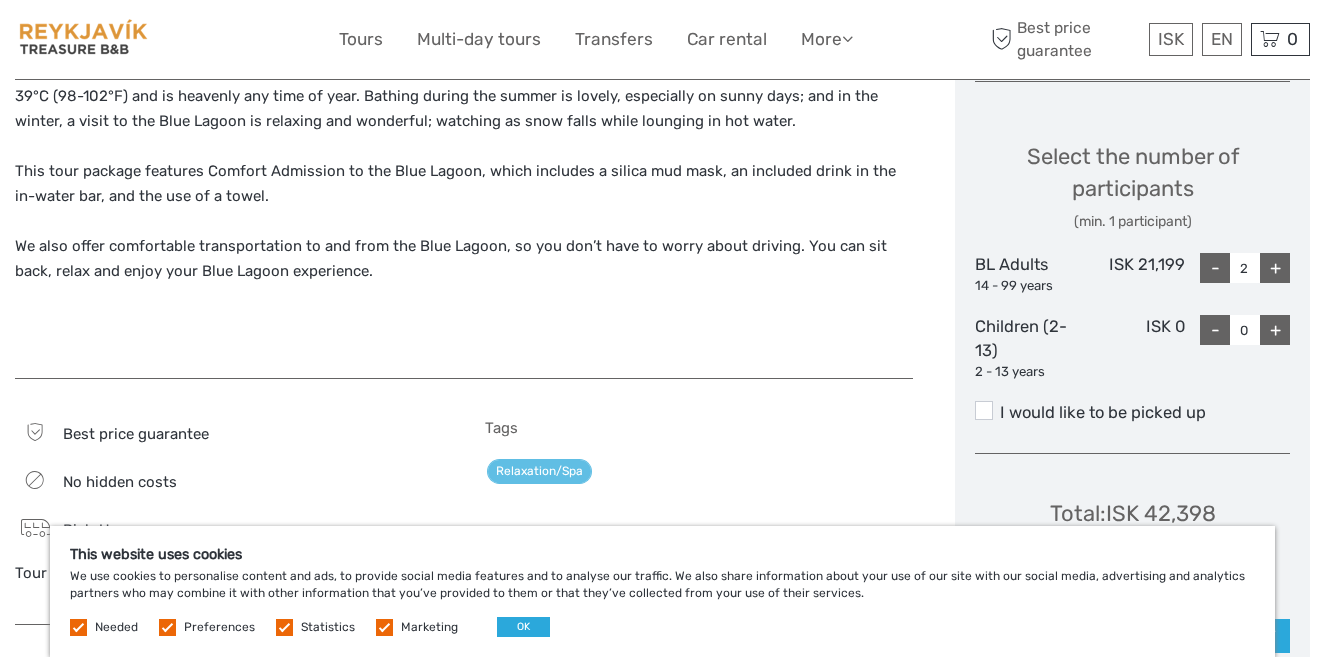 scroll, scrollTop: 827, scrollLeft: 0, axis: vertical 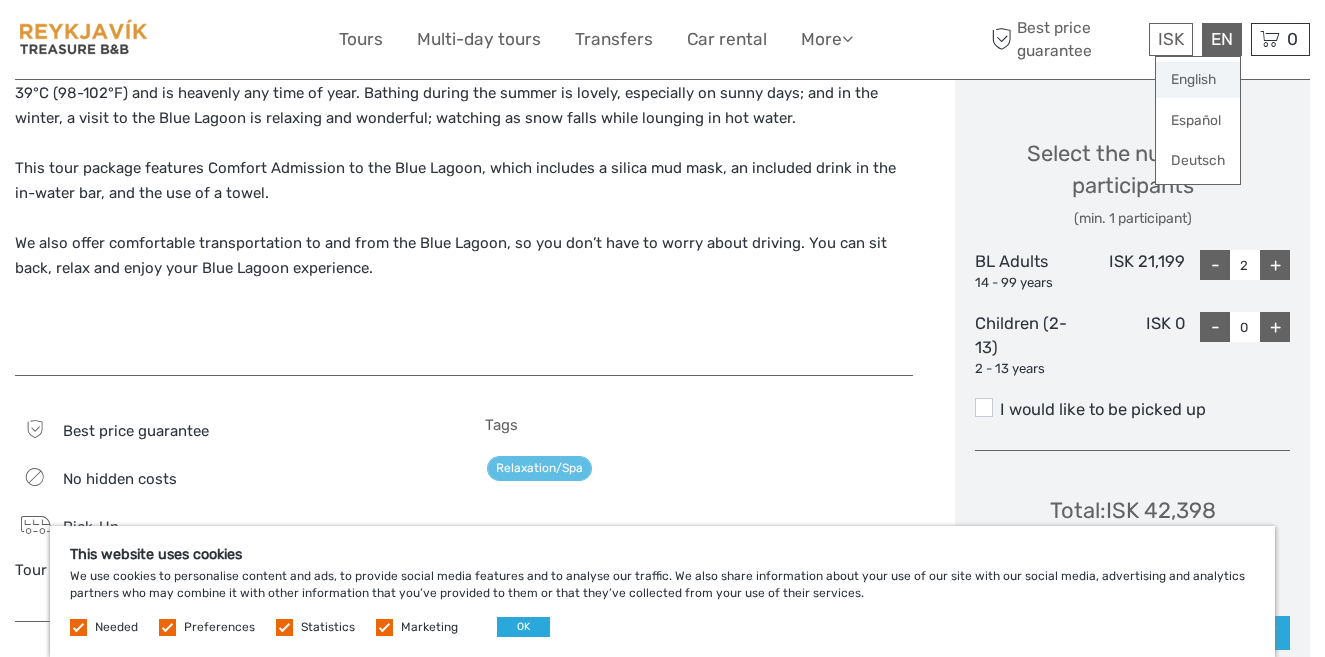 click on "English" at bounding box center (1198, 80) 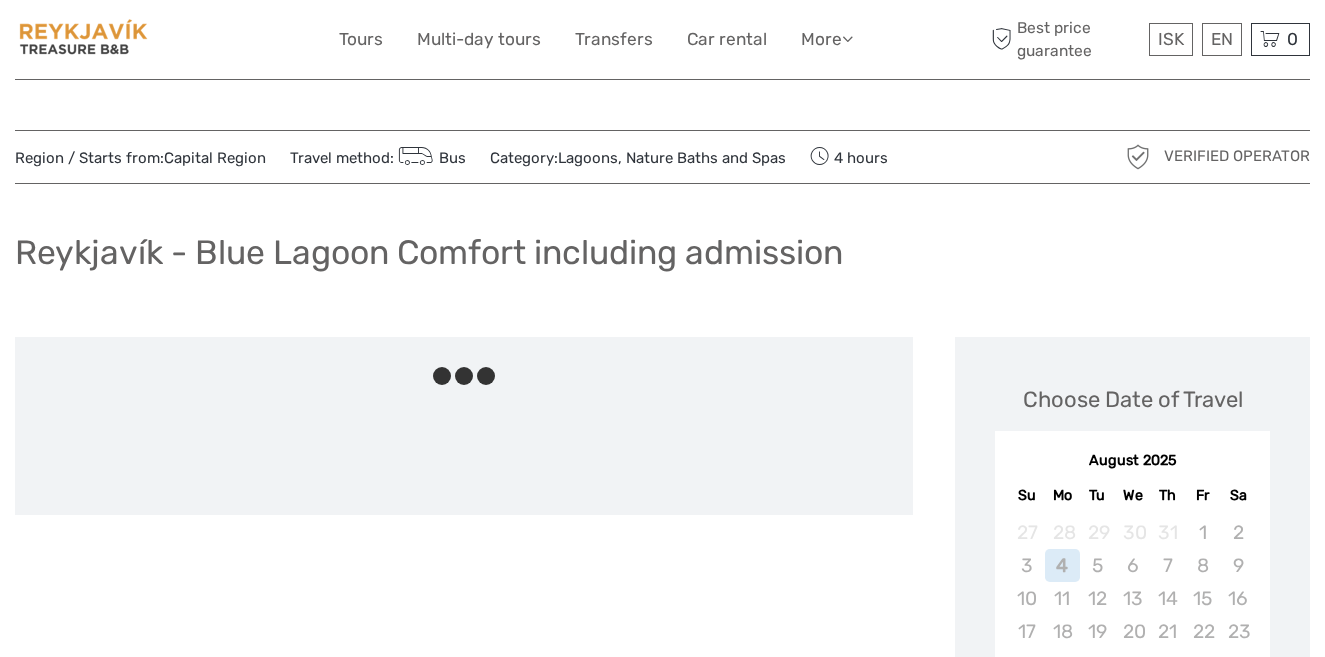 scroll, scrollTop: 0, scrollLeft: 0, axis: both 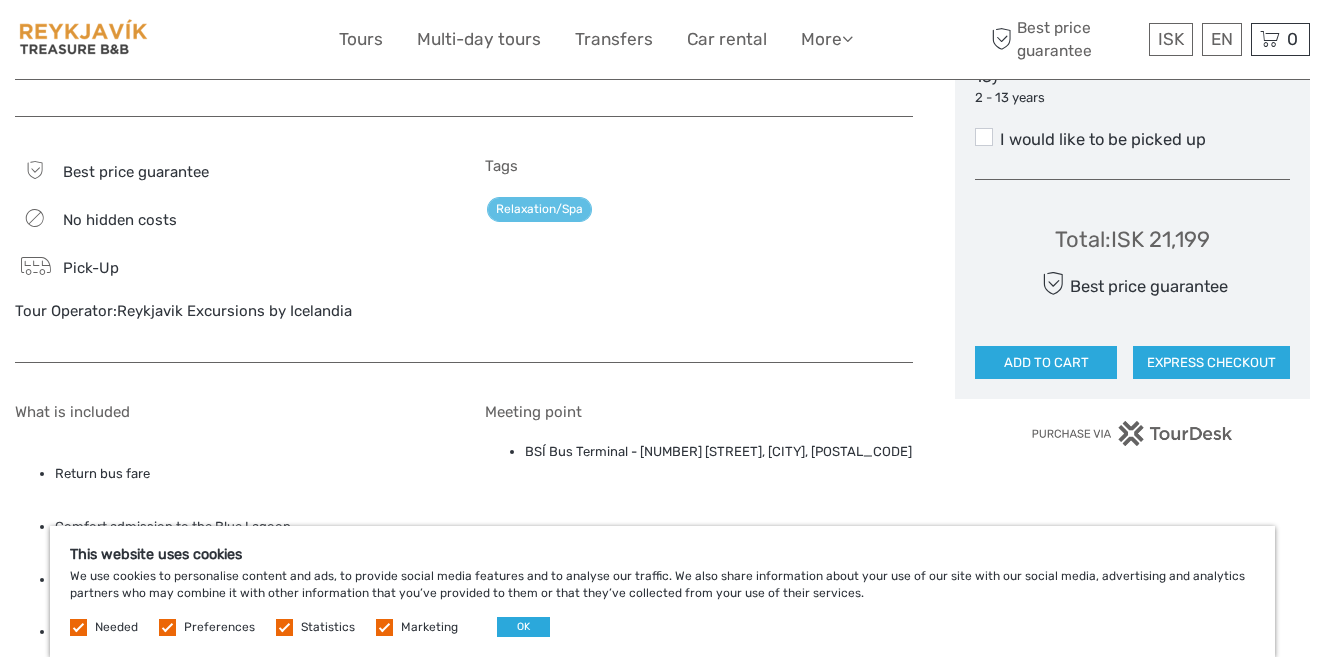 click on "ADD TO CART" at bounding box center [1046, 363] 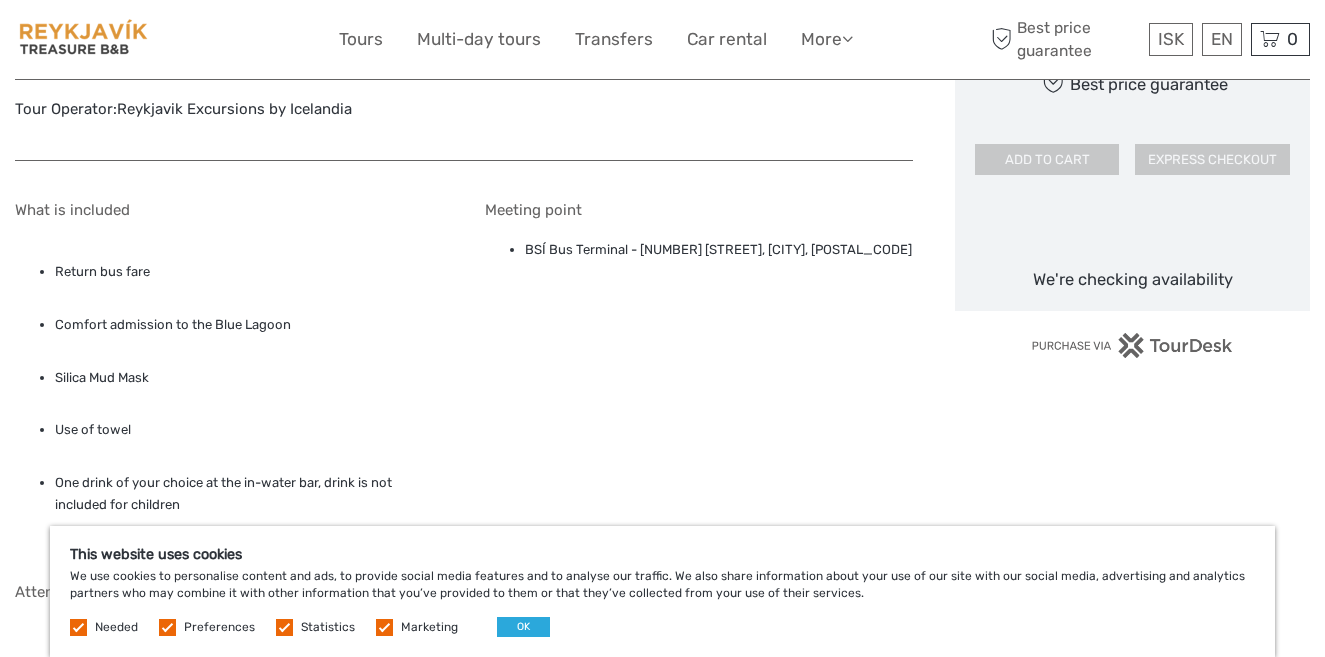scroll, scrollTop: 1289, scrollLeft: 0, axis: vertical 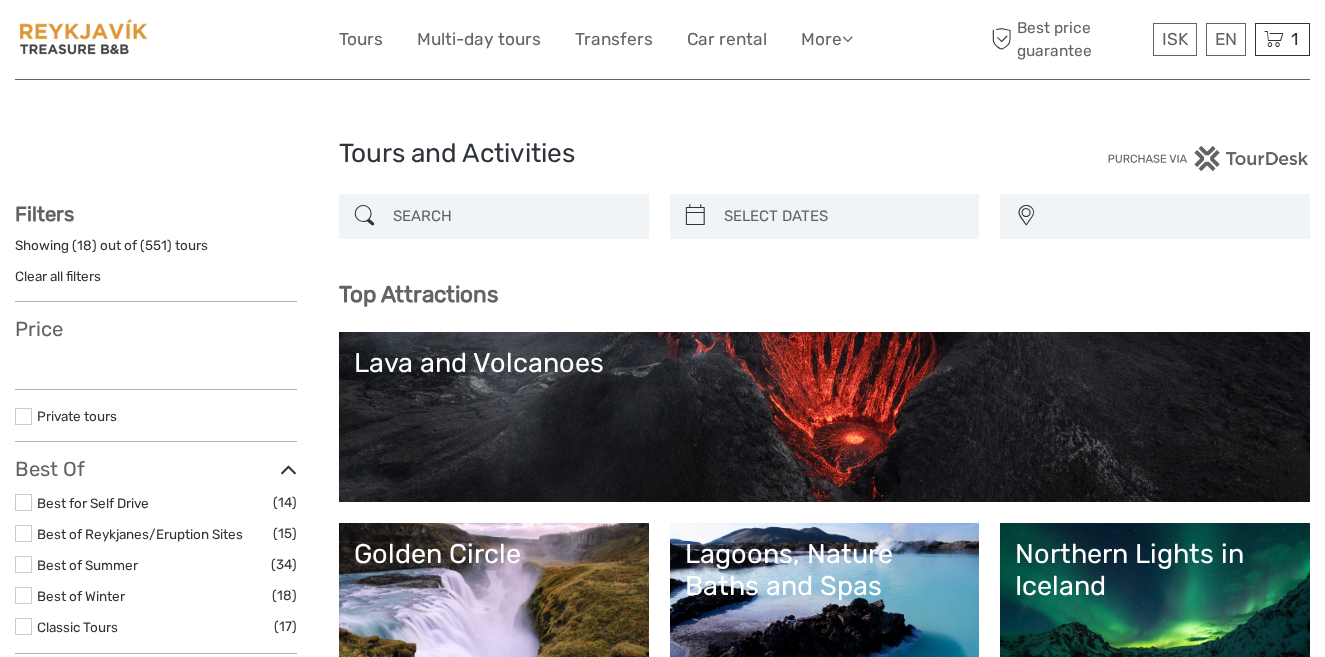 select 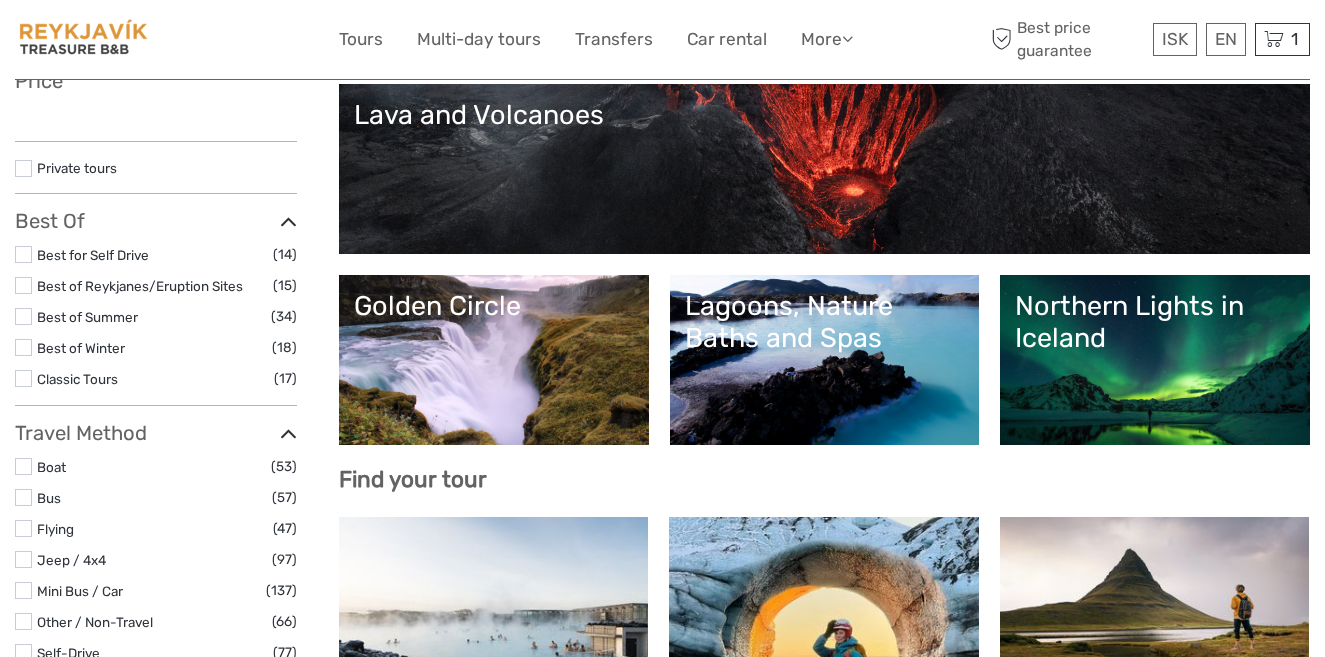 scroll, scrollTop: 326, scrollLeft: 0, axis: vertical 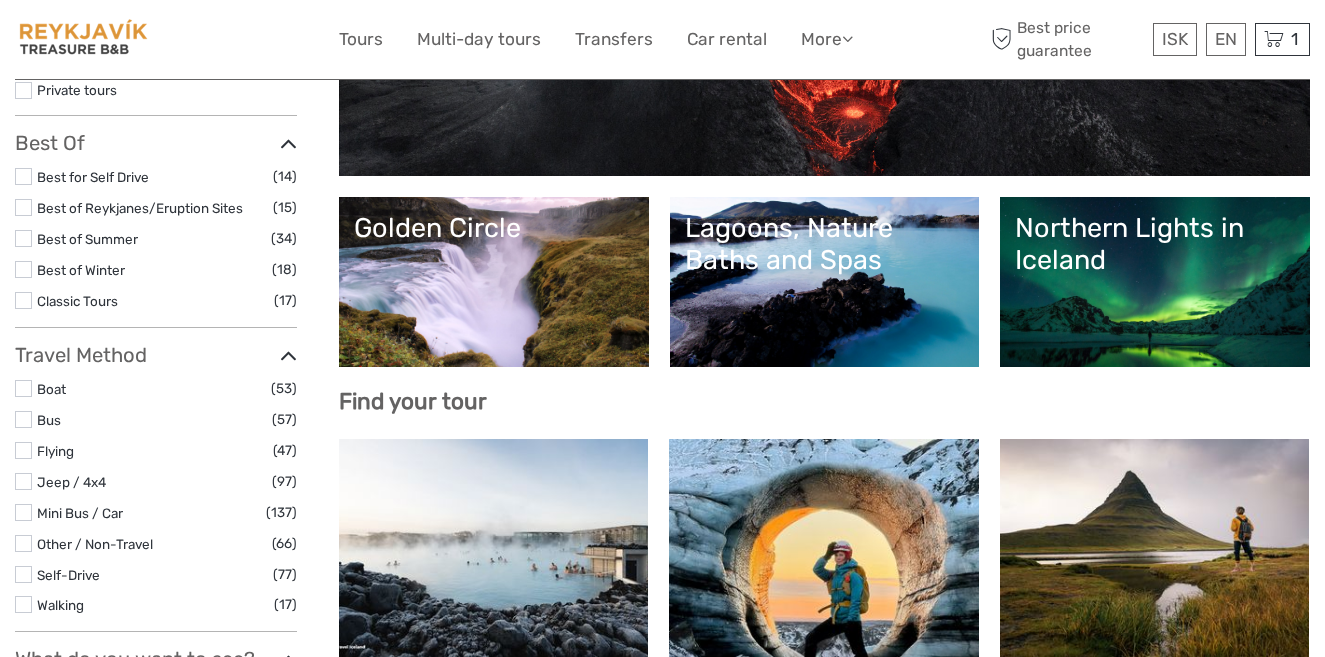 select 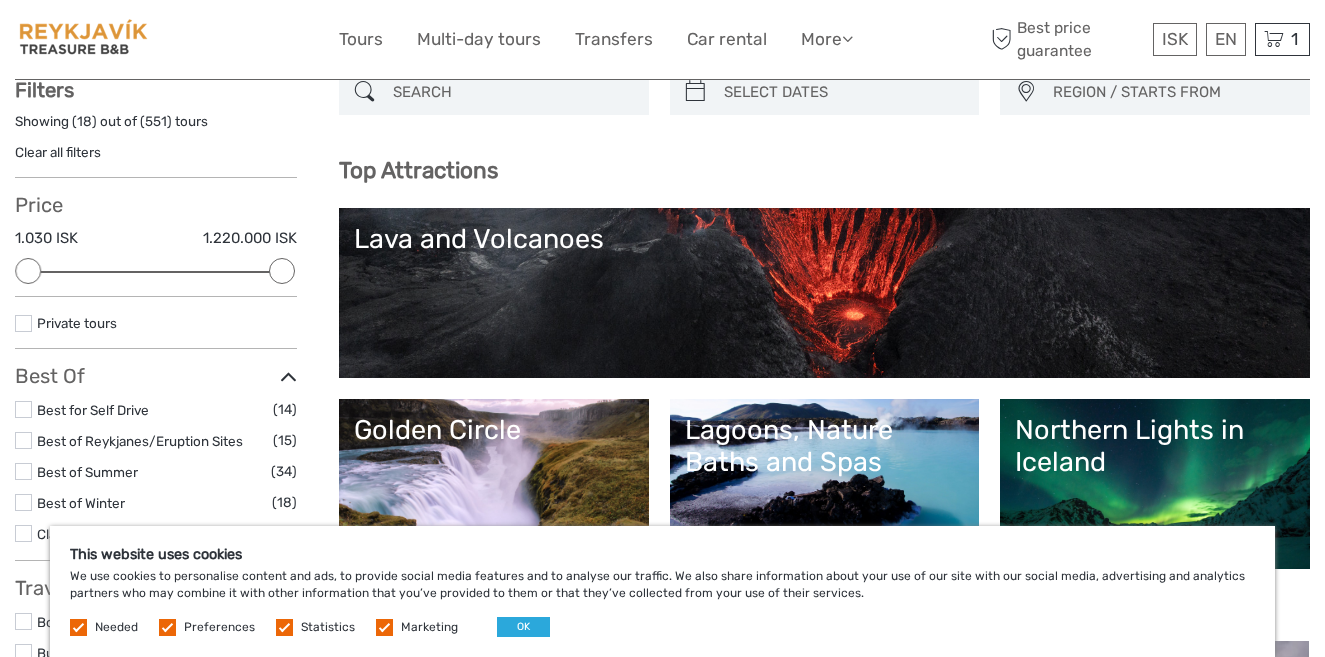 scroll, scrollTop: 0, scrollLeft: 0, axis: both 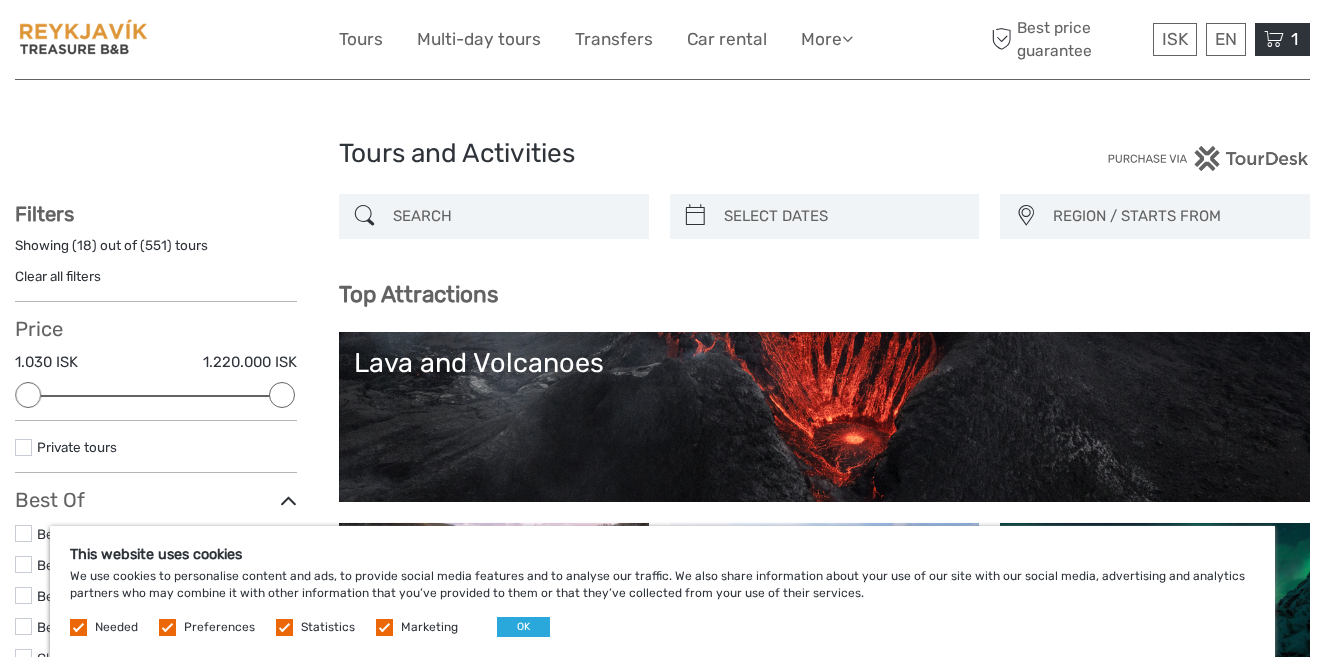 click at bounding box center [1274, 39] 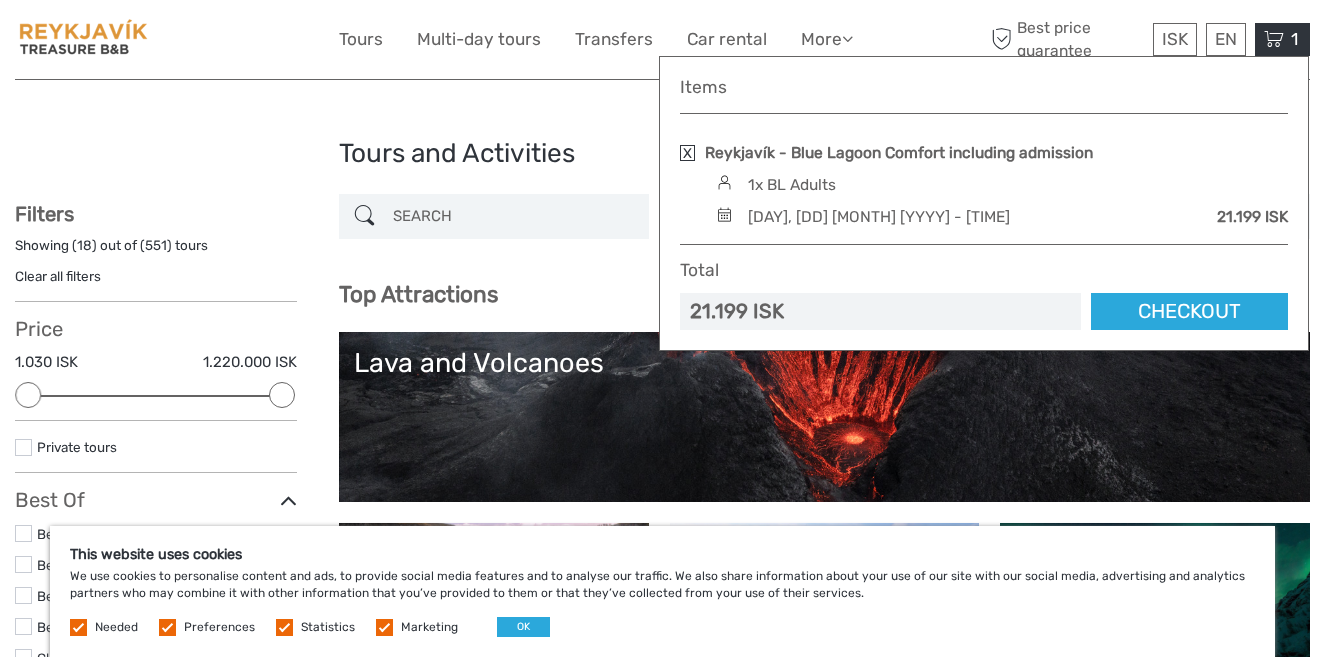 click at bounding box center (687, 153) 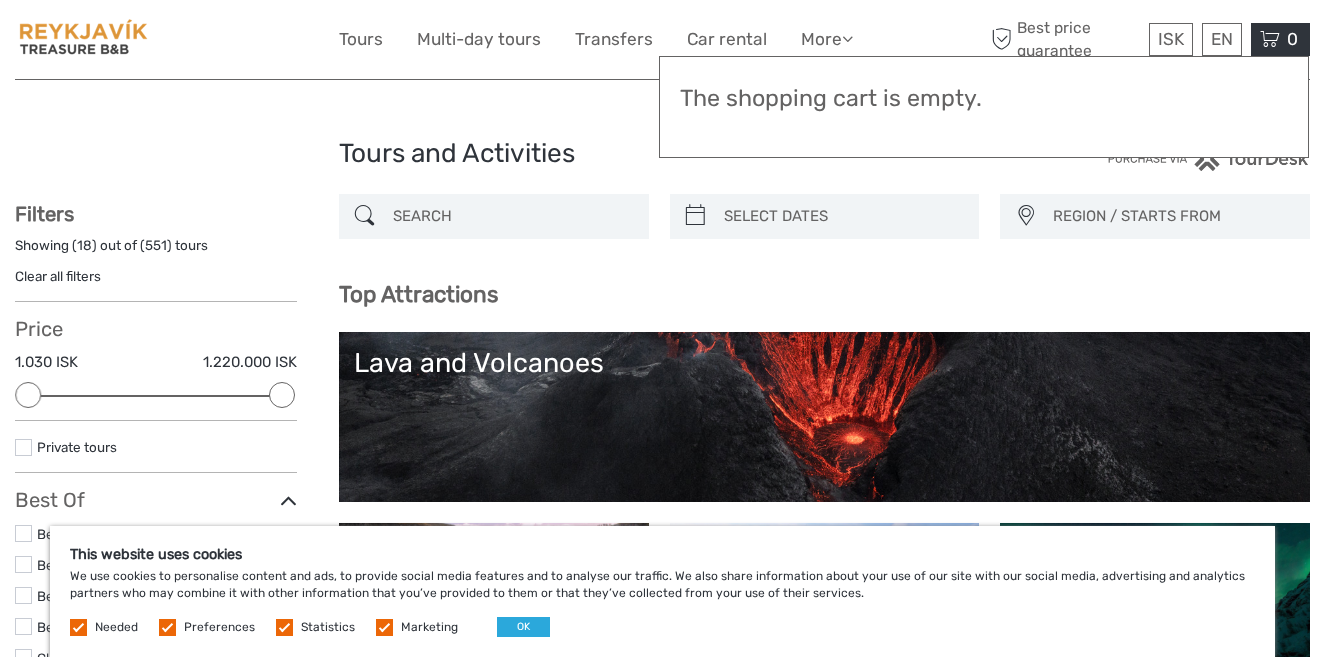 click on "ISK
ISK
€
$
£
EN
English
Español
Deutsch
Tours
Multi-day tours
Transfers
Car rental
More
Food & drink
Travel Articles
Food & drink
Travel Articles
Best price guarantee" at bounding box center (663, 39) 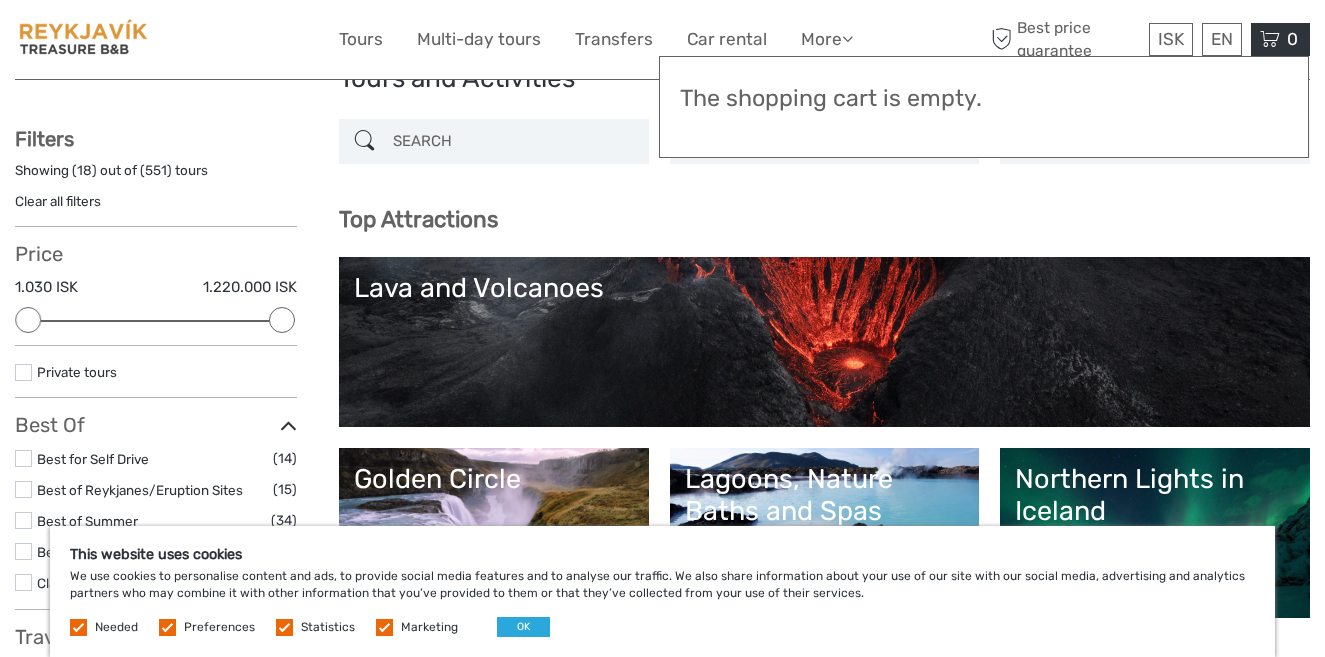 scroll, scrollTop: 0, scrollLeft: 0, axis: both 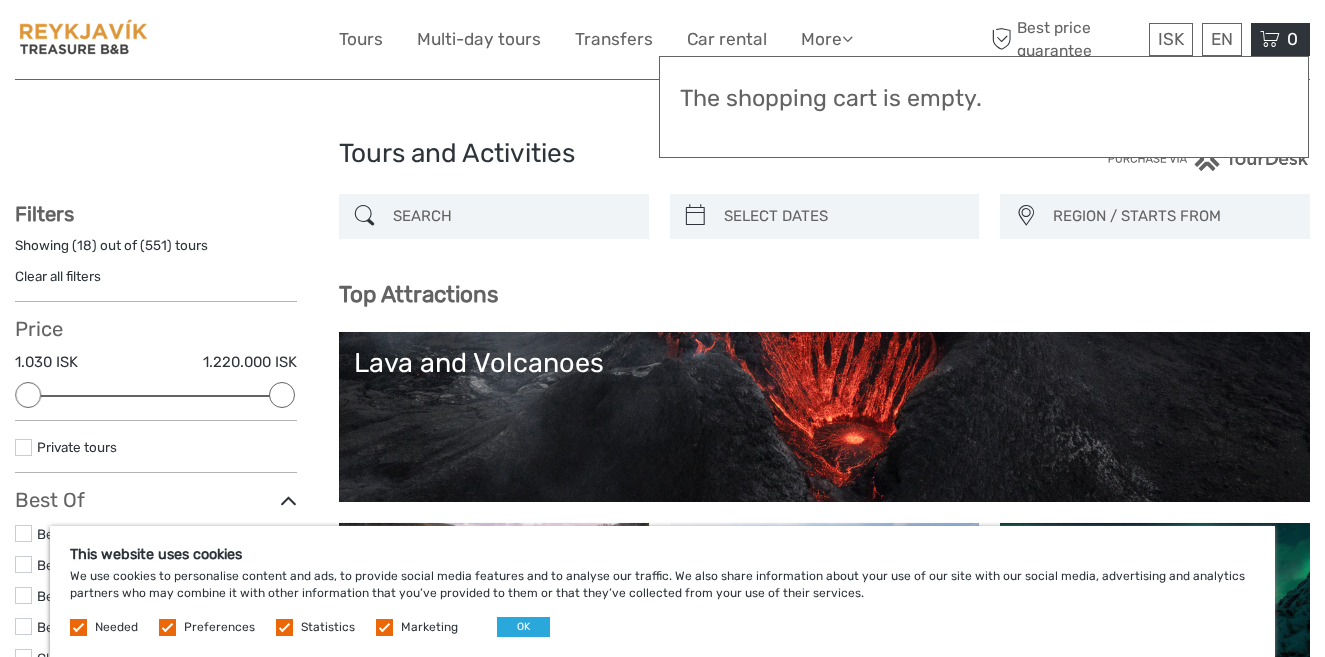 click on "REGION / STARTS FROM
Capital Region
North
Reykjanes / Keflavík
South
Southeast
West
Westfjords
Capital Region
North
Reykjanes / Keflavík
South
Southeast
West
Westfjords
Top Attractions
Northern Lights in Iceland
Lagoons, Nature Baths and Spas
Golden Circle
Lava and Volcanoes
Lagoons, Nature Baths and Spas
Northern Lights in Iceland
Golden Circle" at bounding box center (824, 1935) 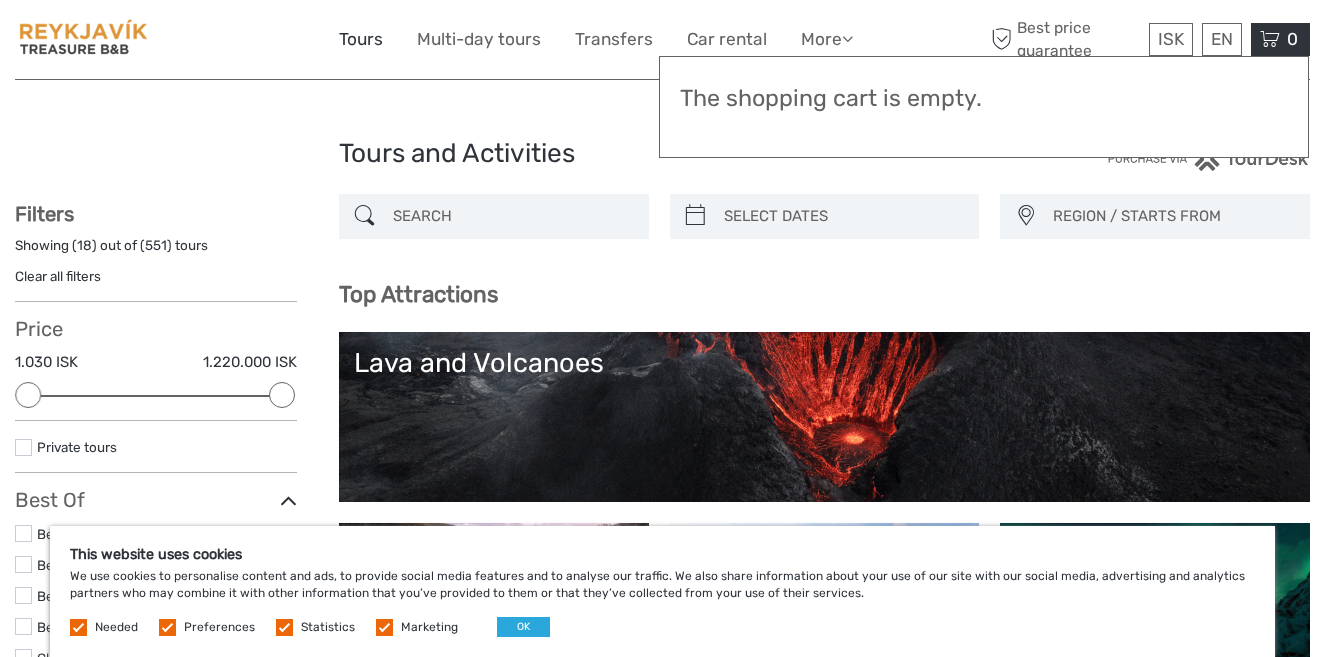 click on "Tours" at bounding box center (361, 39) 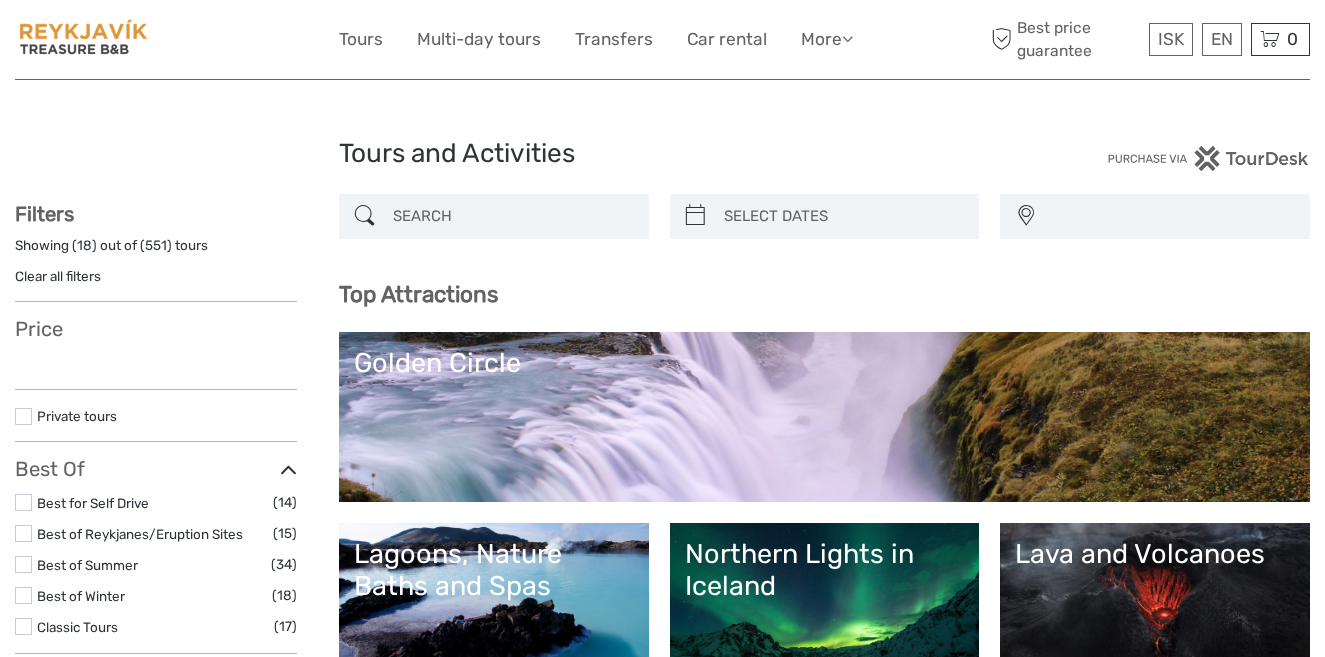 select 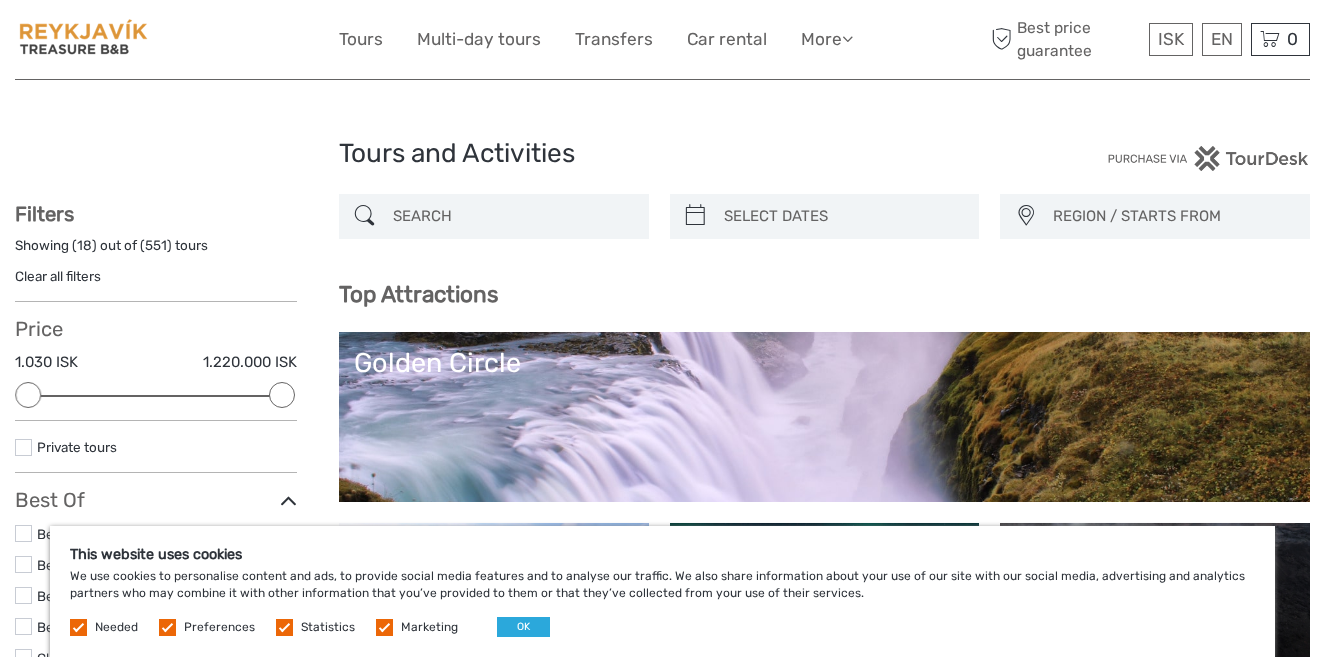 scroll, scrollTop: 0, scrollLeft: 0, axis: both 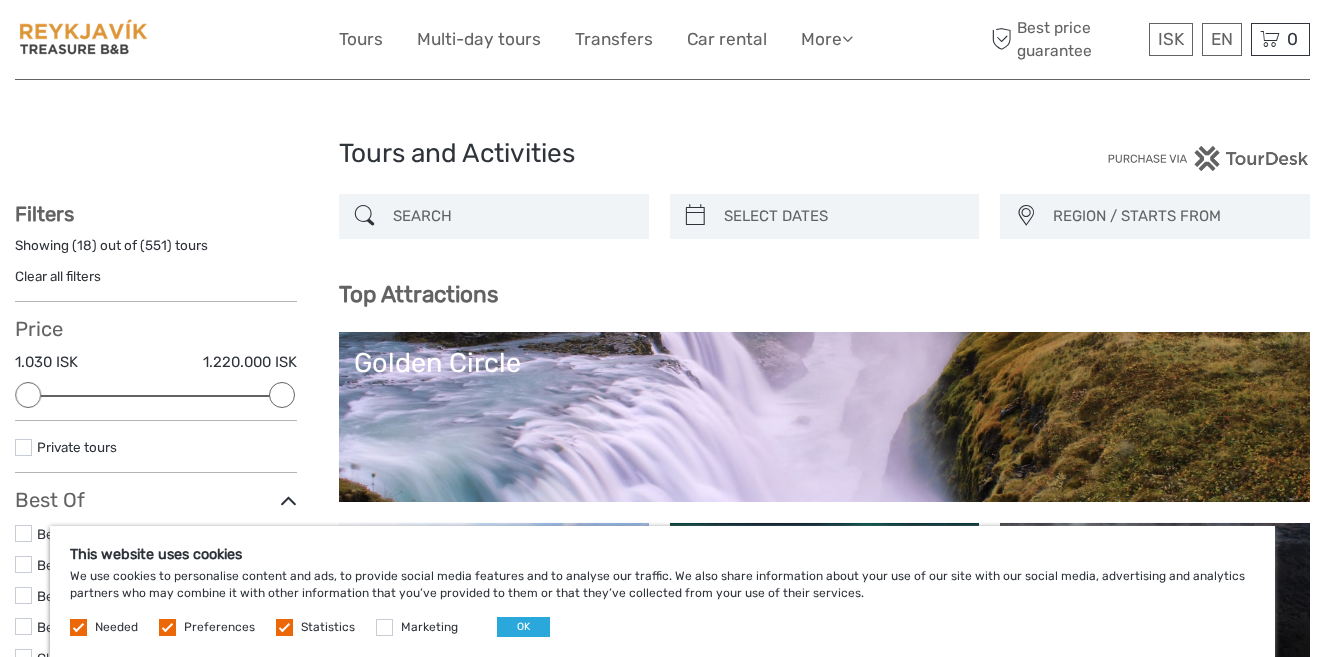 click at bounding box center (284, 627) 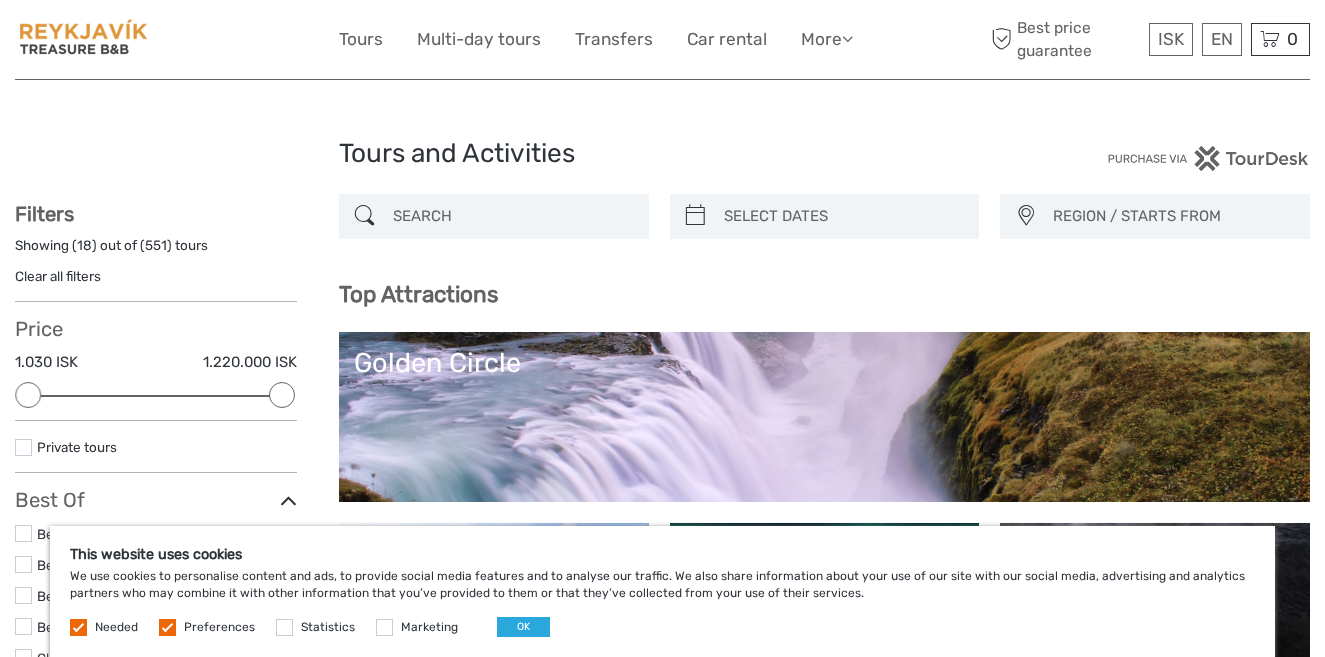 click at bounding box center (167, 627) 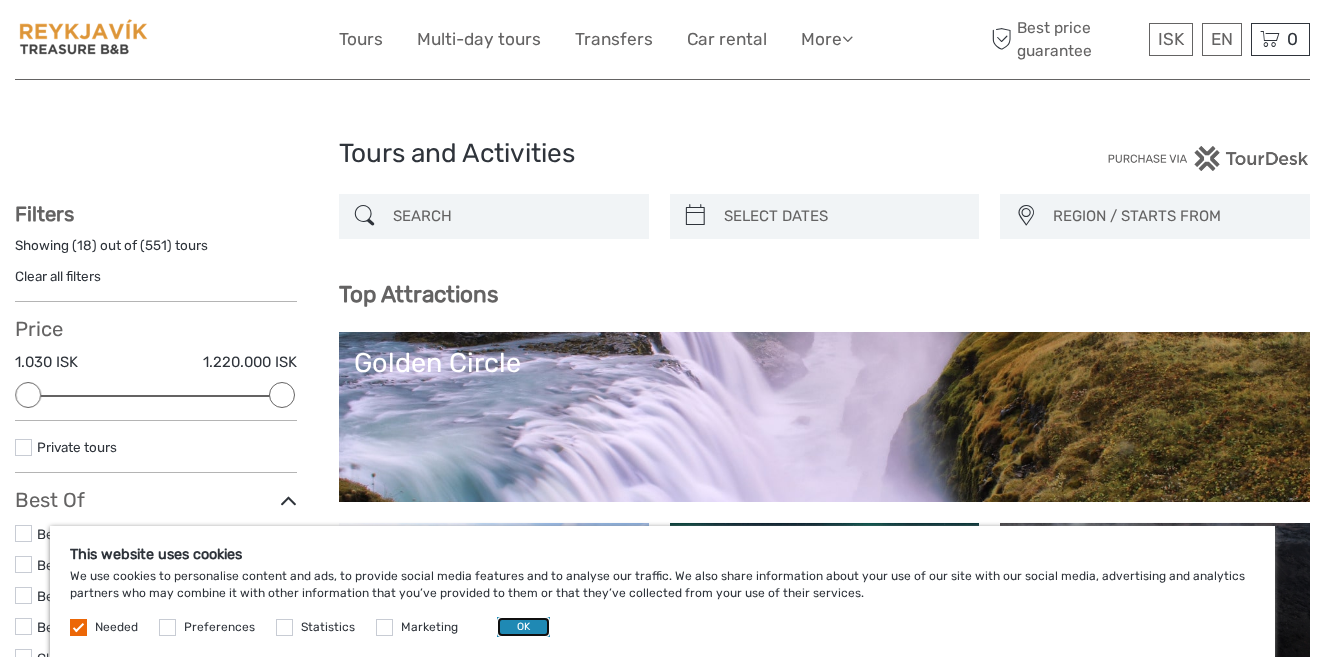 click on "OK" at bounding box center (523, 627) 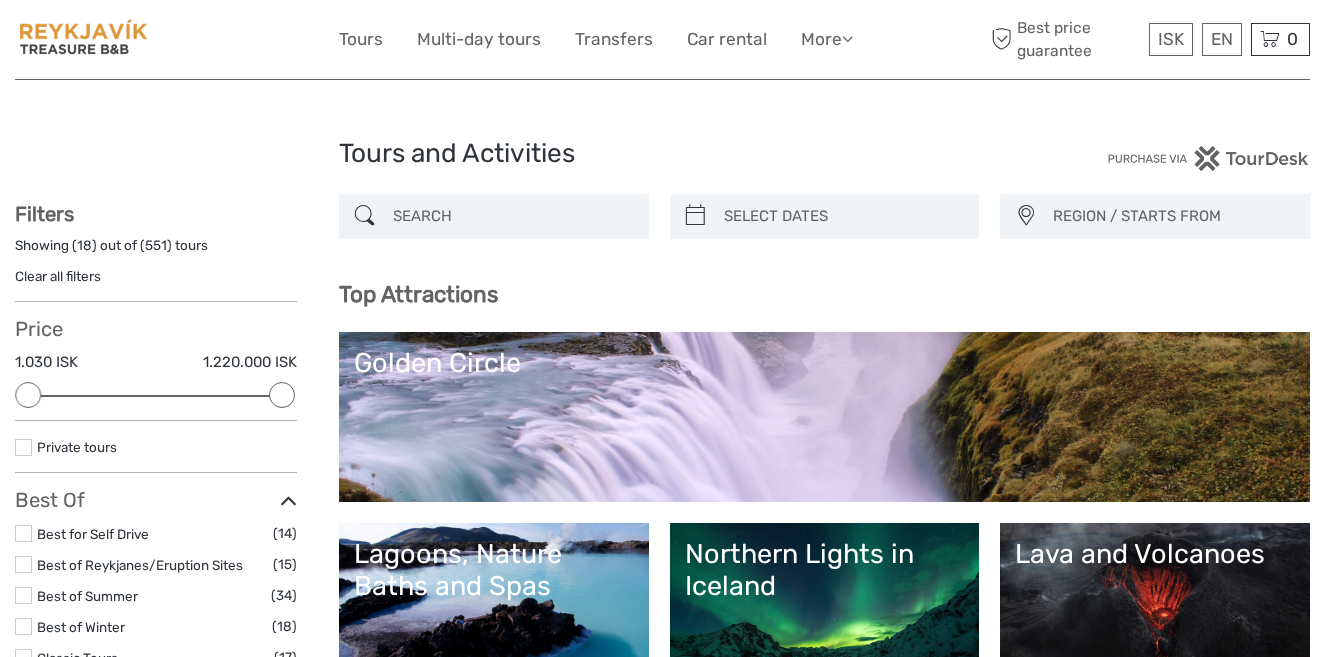 click on "Lagoons, Nature Baths and Spas" at bounding box center [494, 570] 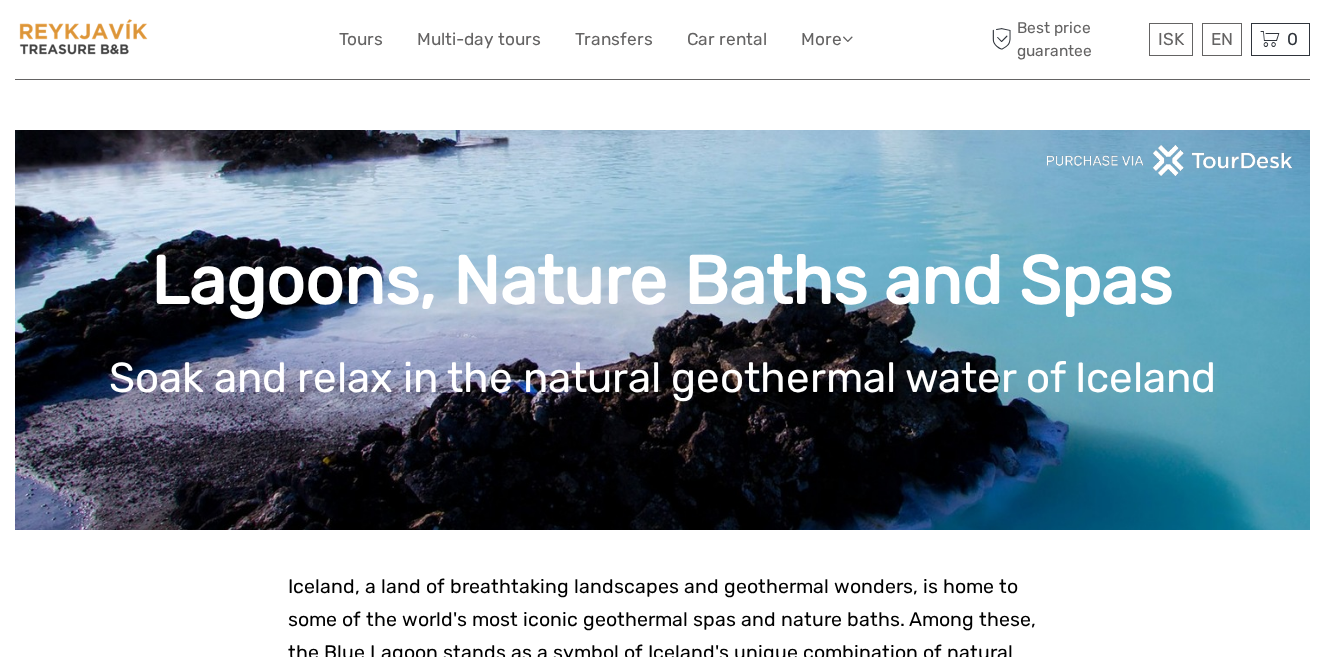 scroll, scrollTop: 0, scrollLeft: 0, axis: both 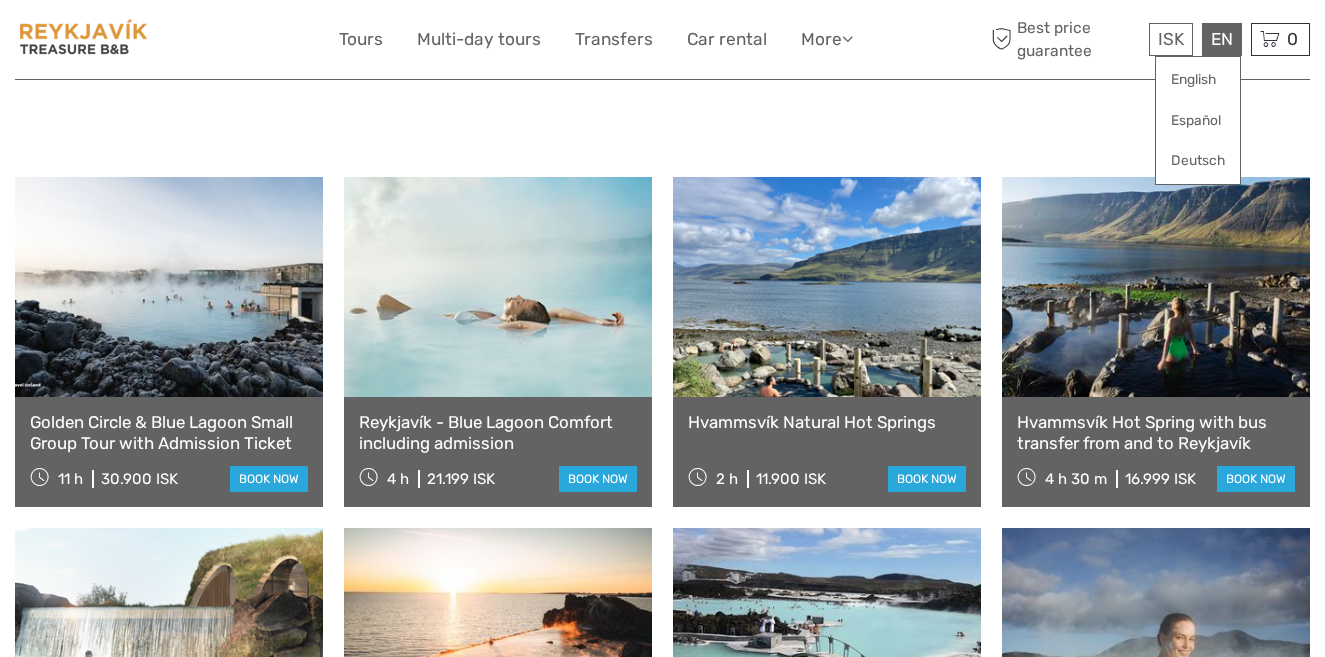 click on "EN
English
Español
Deutsch" at bounding box center (1222, 39) 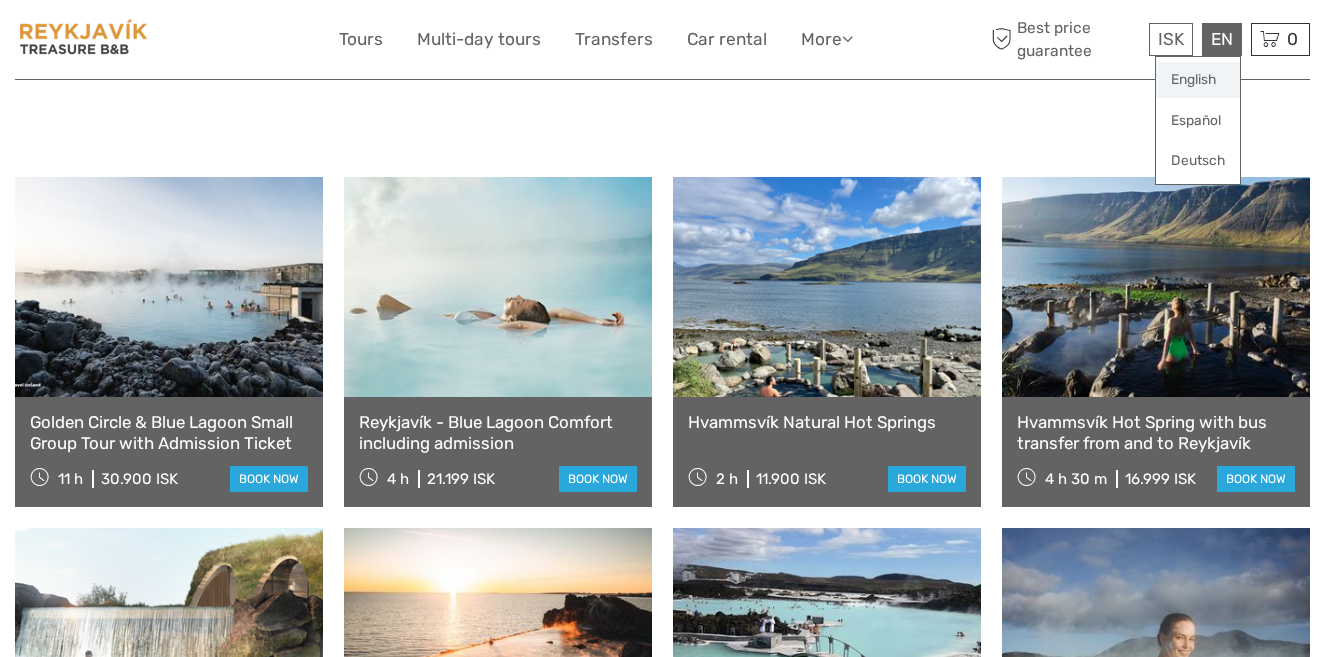 click on "English" at bounding box center (1198, 80) 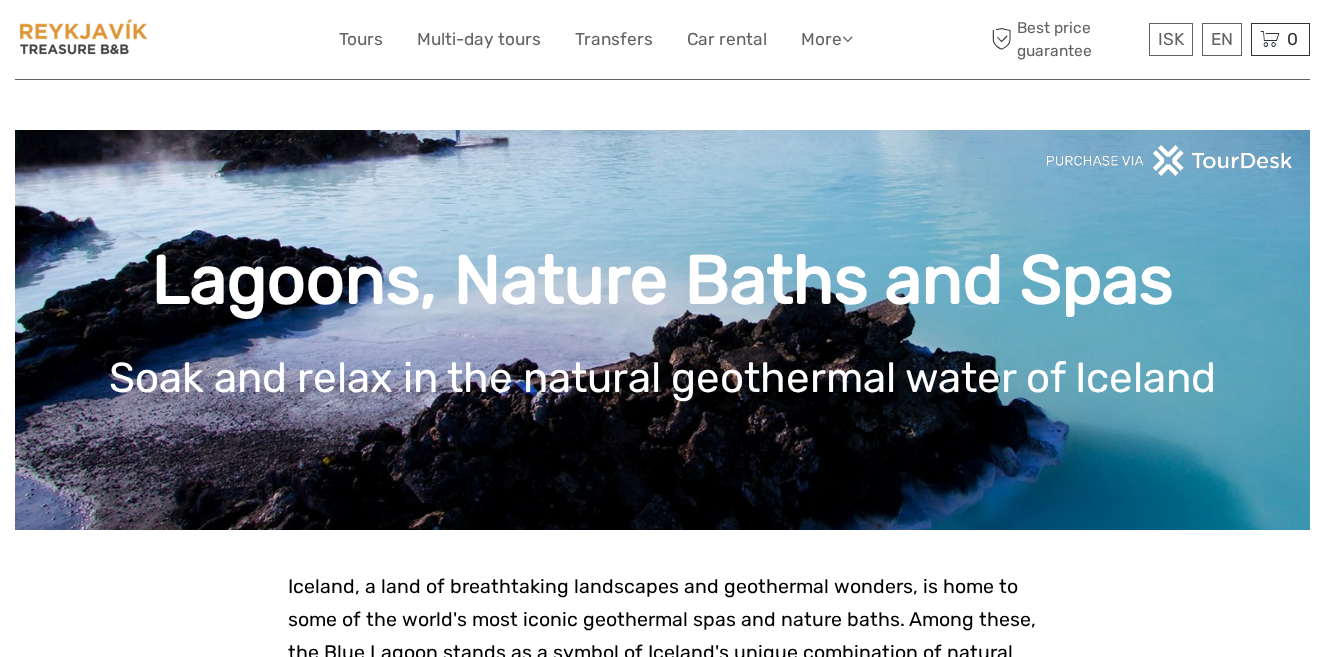 scroll, scrollTop: 0, scrollLeft: 0, axis: both 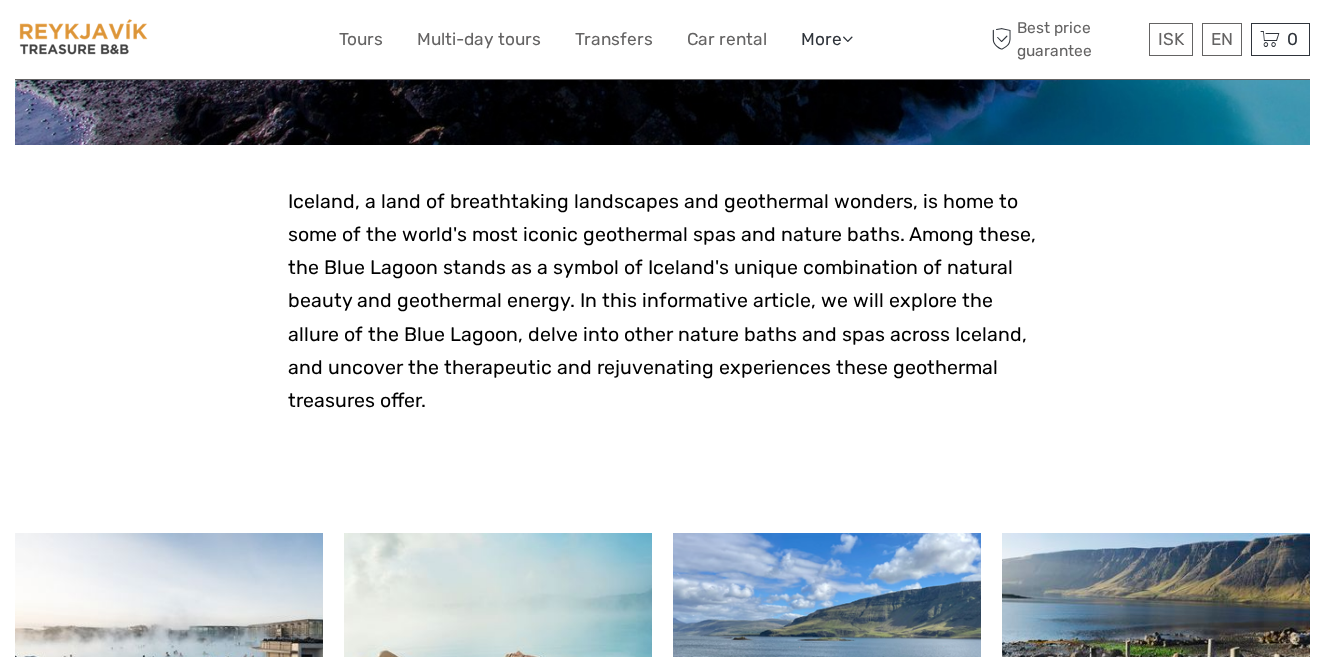 click at bounding box center [847, 38] 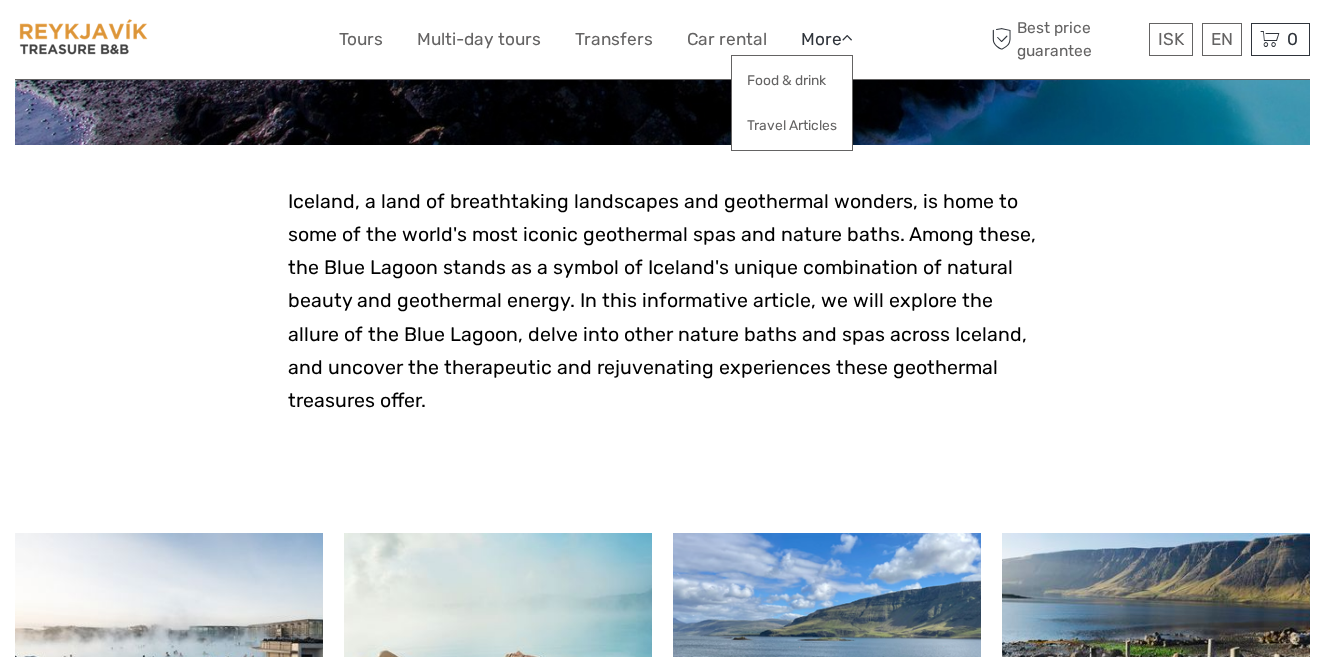 click at bounding box center (847, 38) 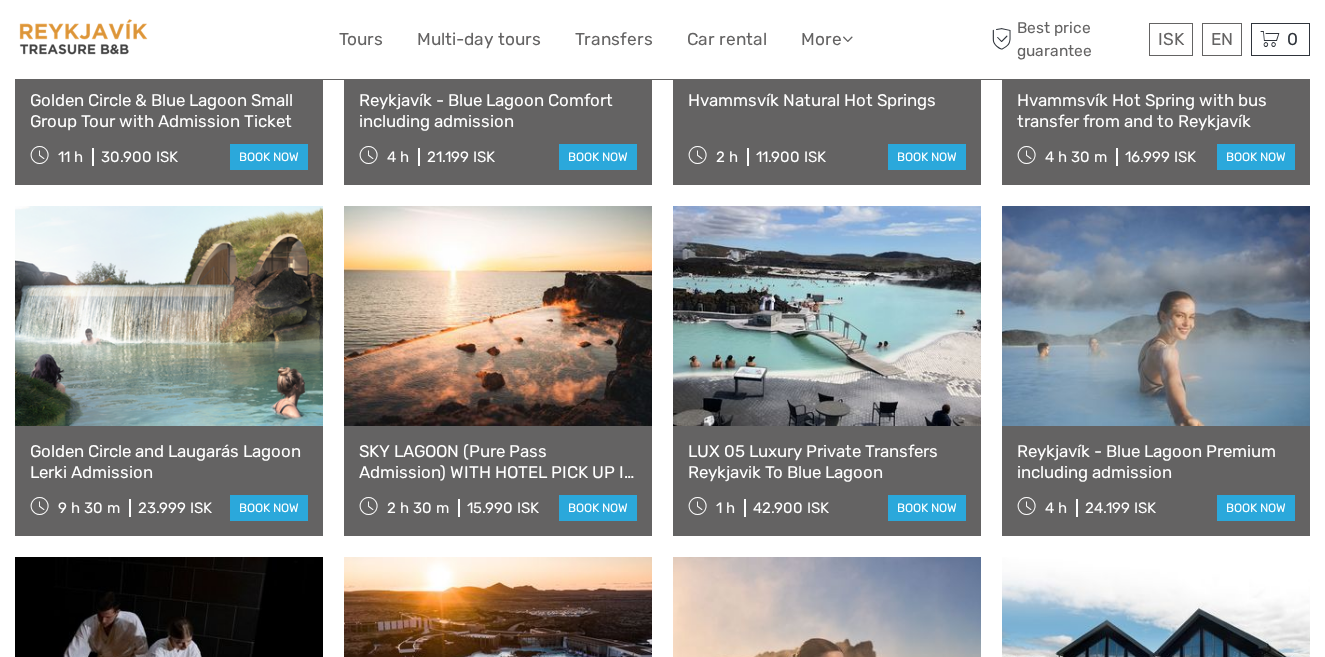 scroll, scrollTop: 1067, scrollLeft: 0, axis: vertical 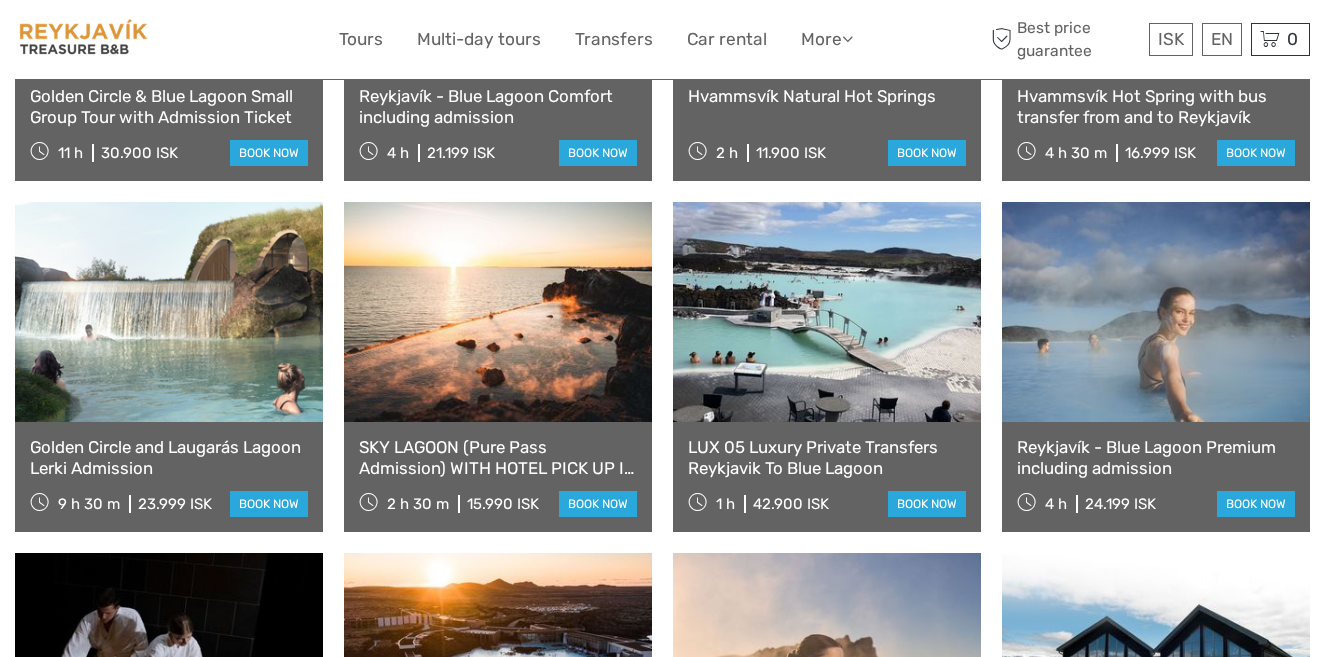 click on "Reykjavík - Blue Lagoon Premium including admission" at bounding box center (1156, 457) 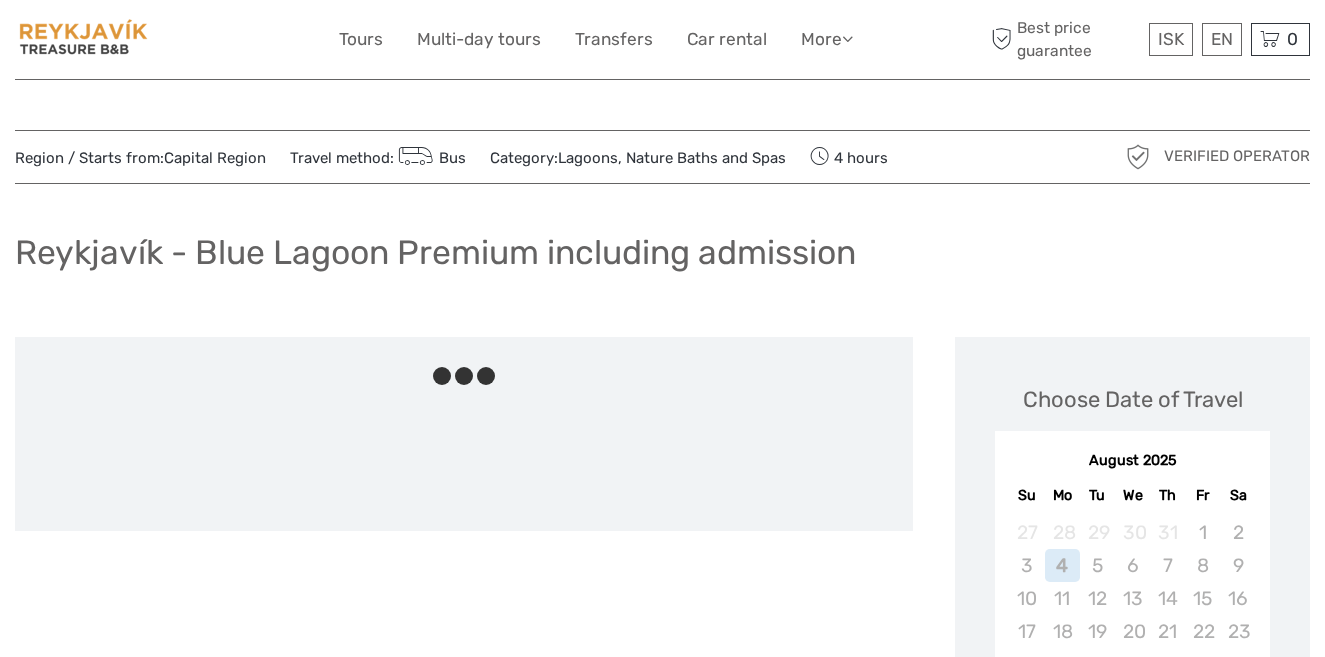 scroll, scrollTop: 0, scrollLeft: 0, axis: both 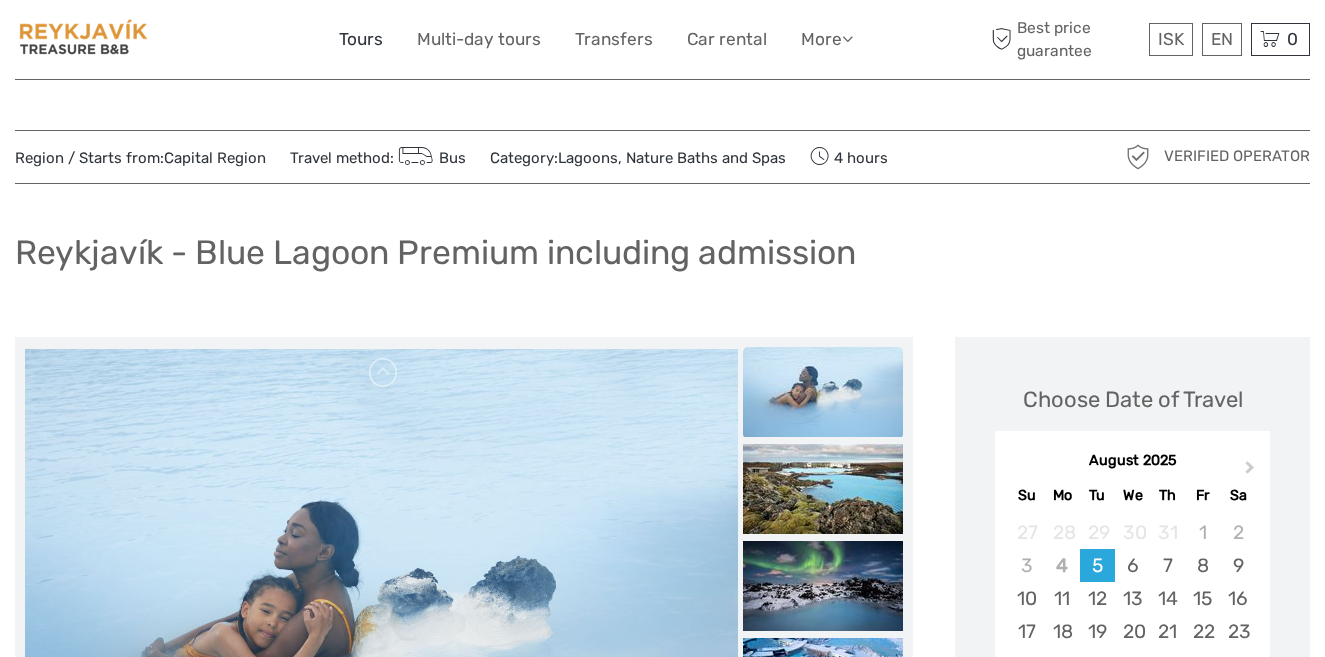 click on "Tours" at bounding box center [361, 39] 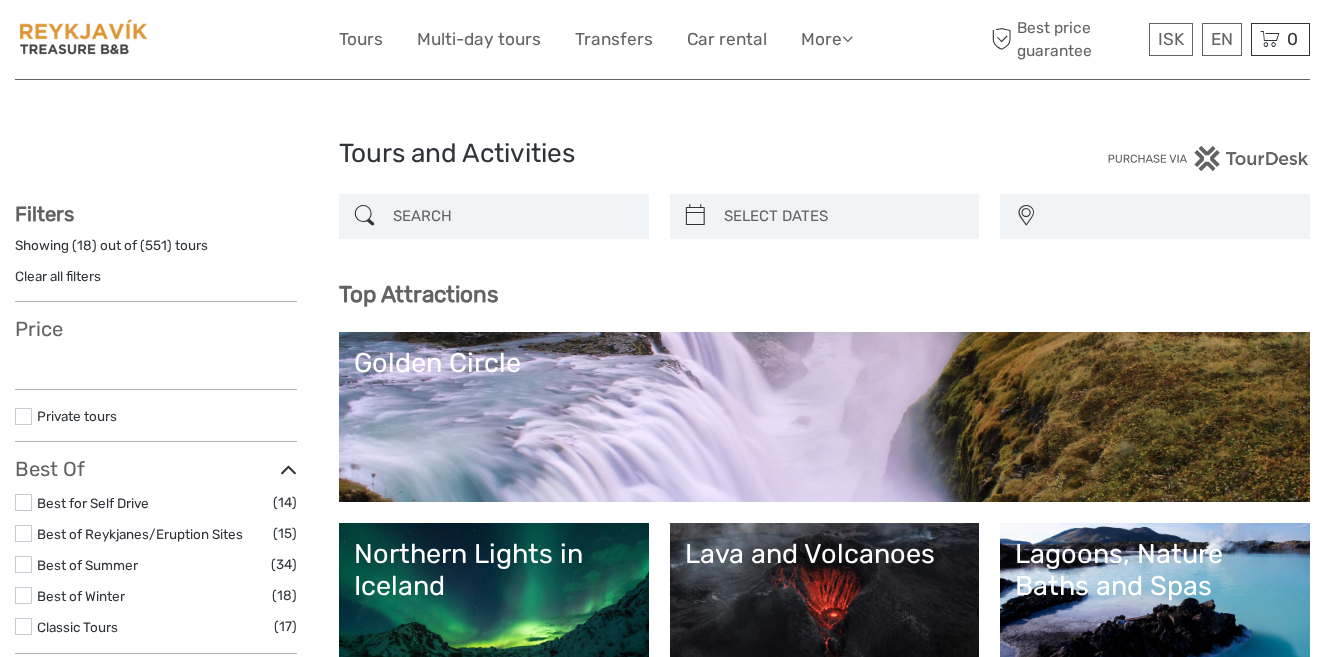 select 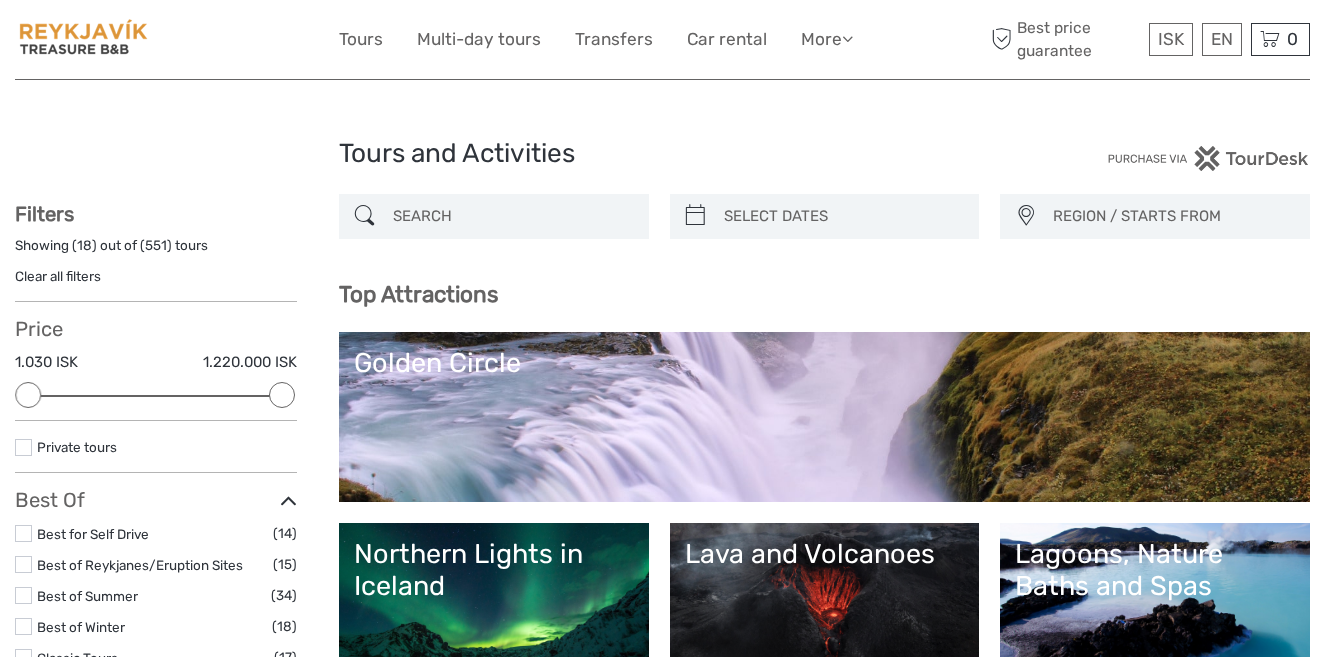 scroll, scrollTop: 0, scrollLeft: 0, axis: both 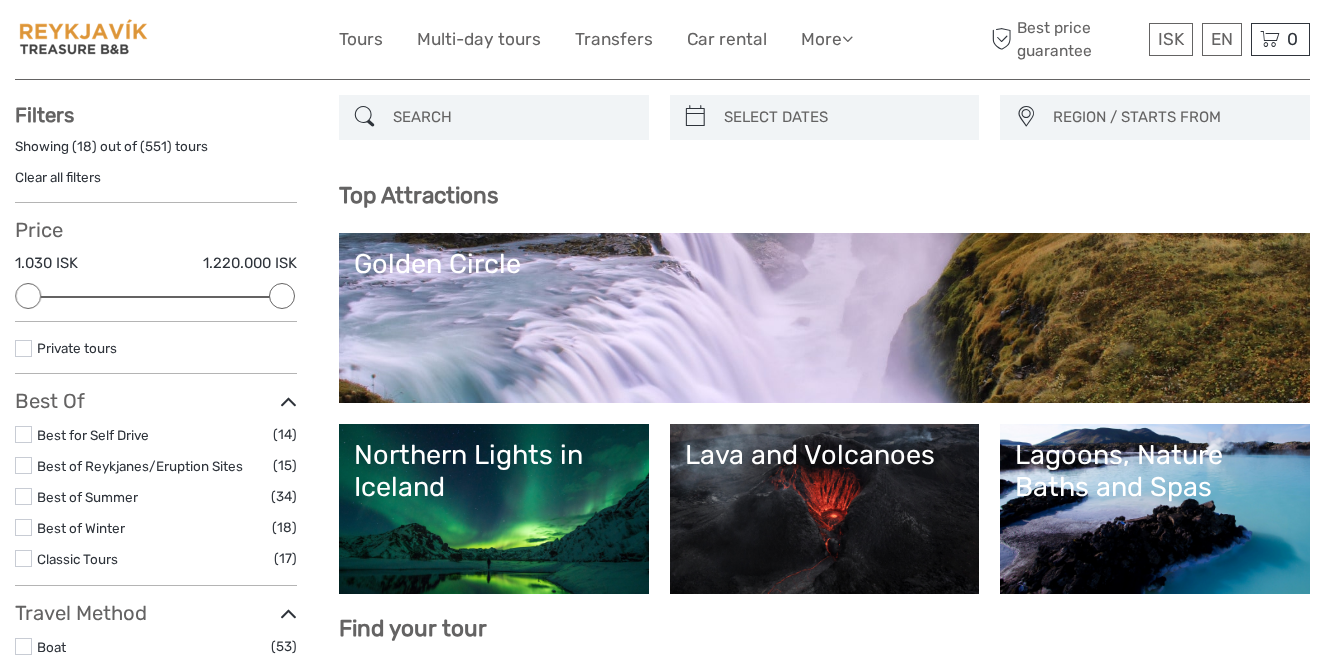 click on "Lagoons, Nature Baths and Spas" at bounding box center [1155, 471] 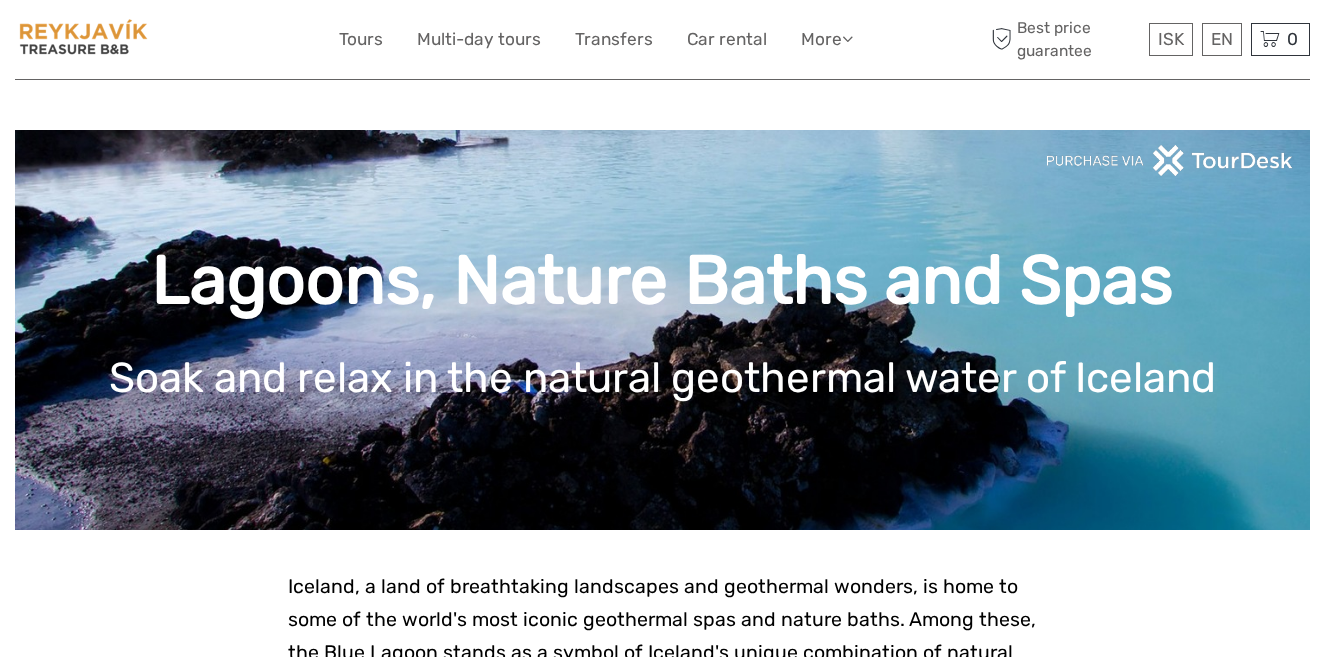 scroll, scrollTop: 0, scrollLeft: 0, axis: both 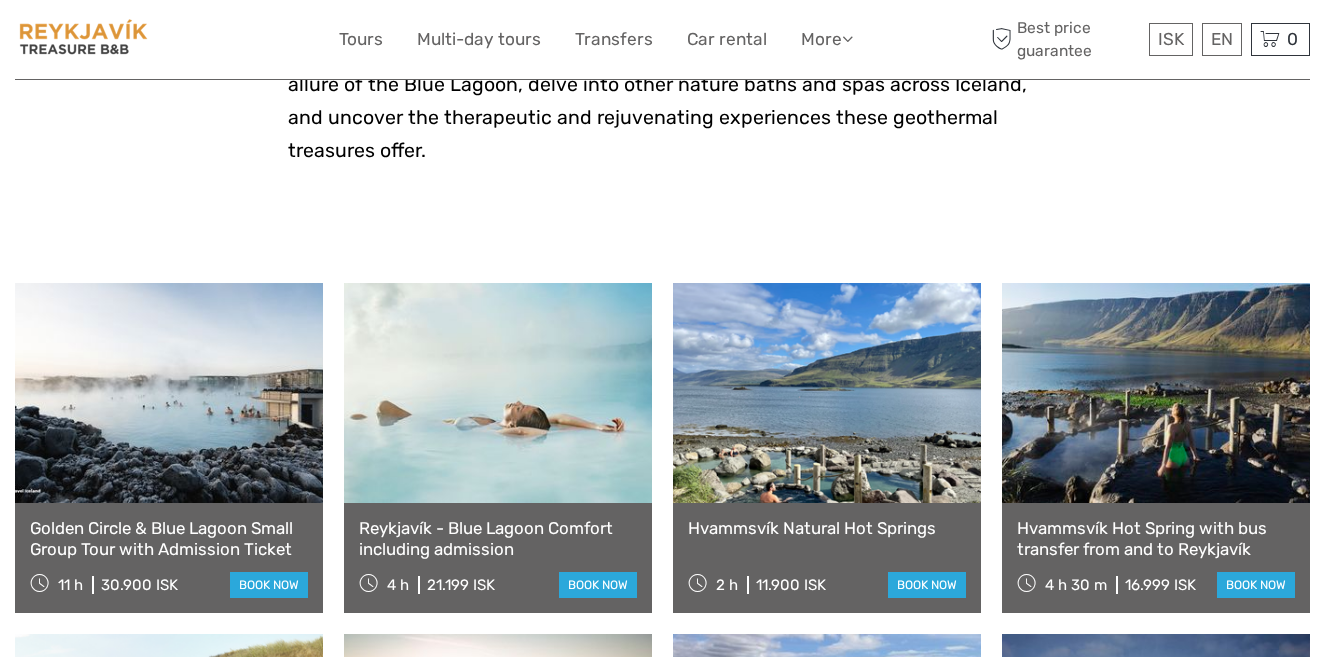 click at bounding box center (827, 393) 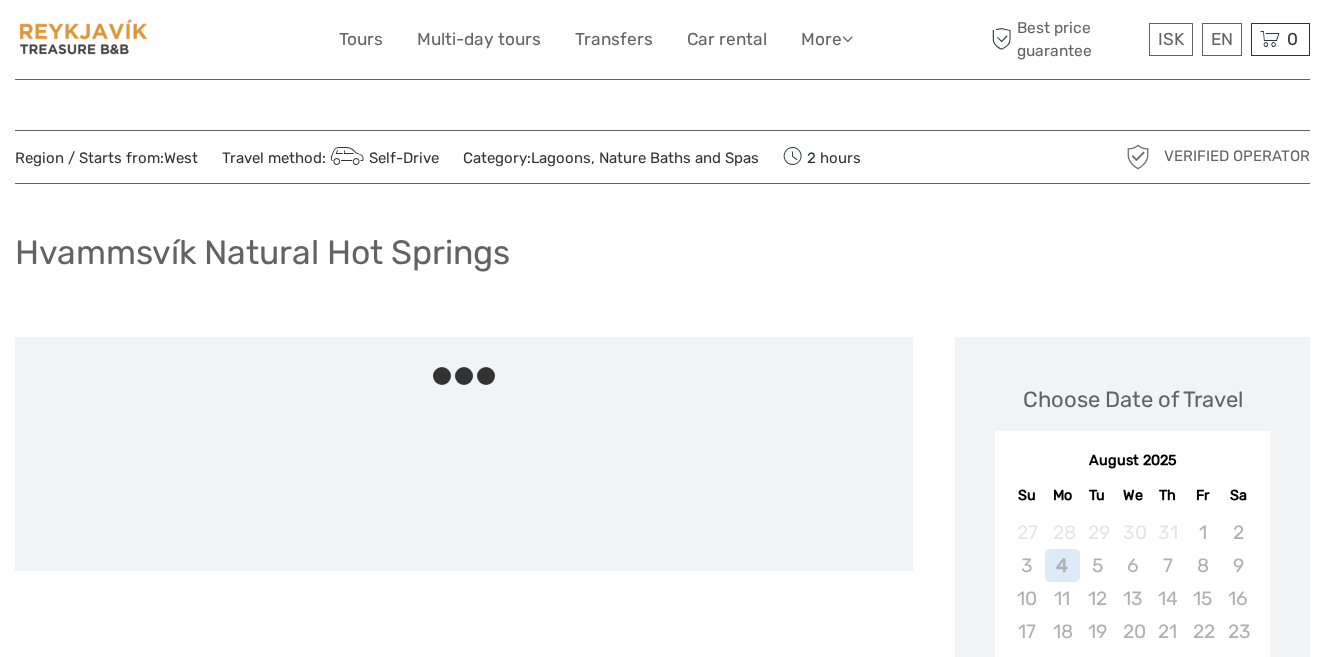 scroll, scrollTop: 0, scrollLeft: 0, axis: both 